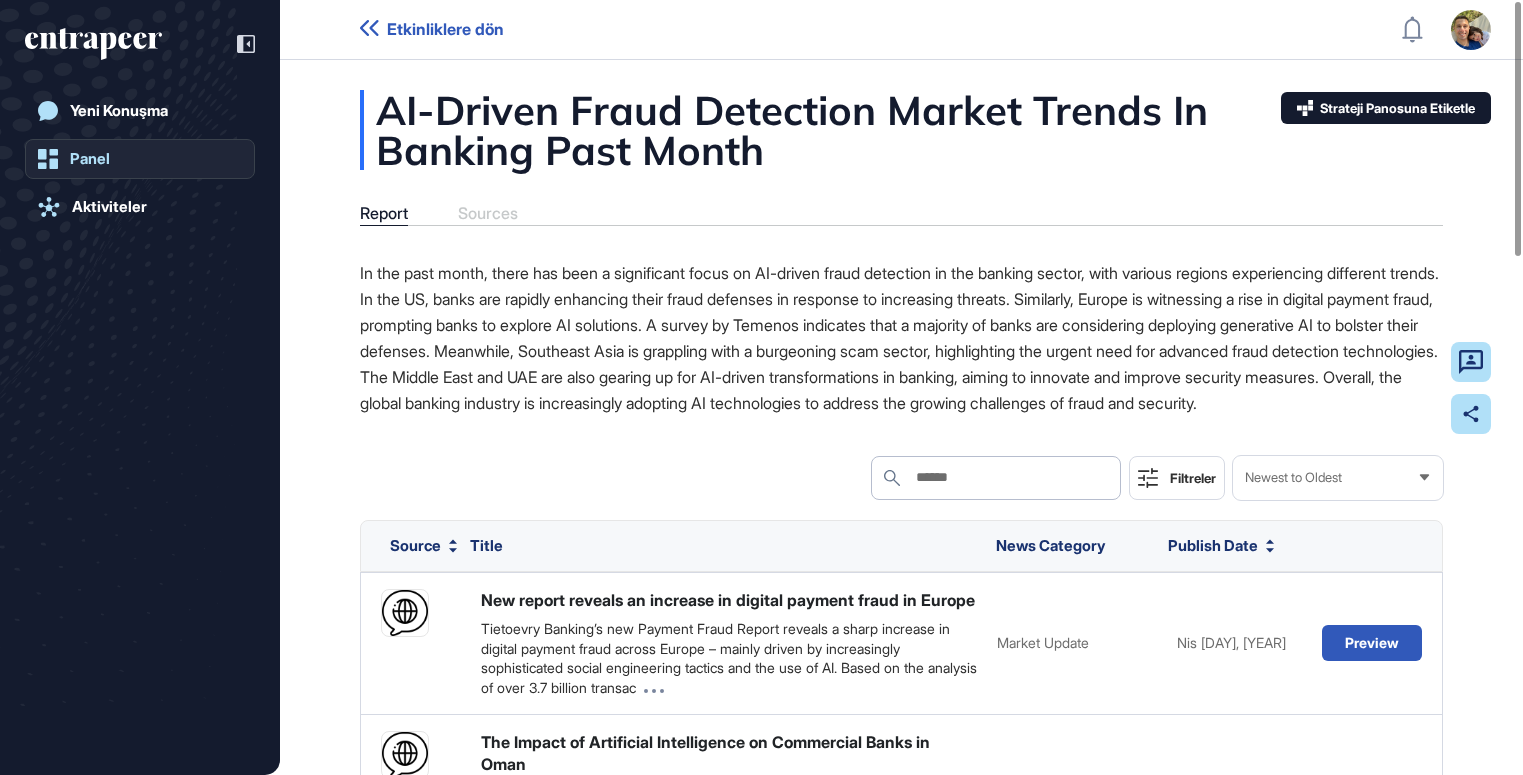 scroll, scrollTop: 0, scrollLeft: 0, axis: both 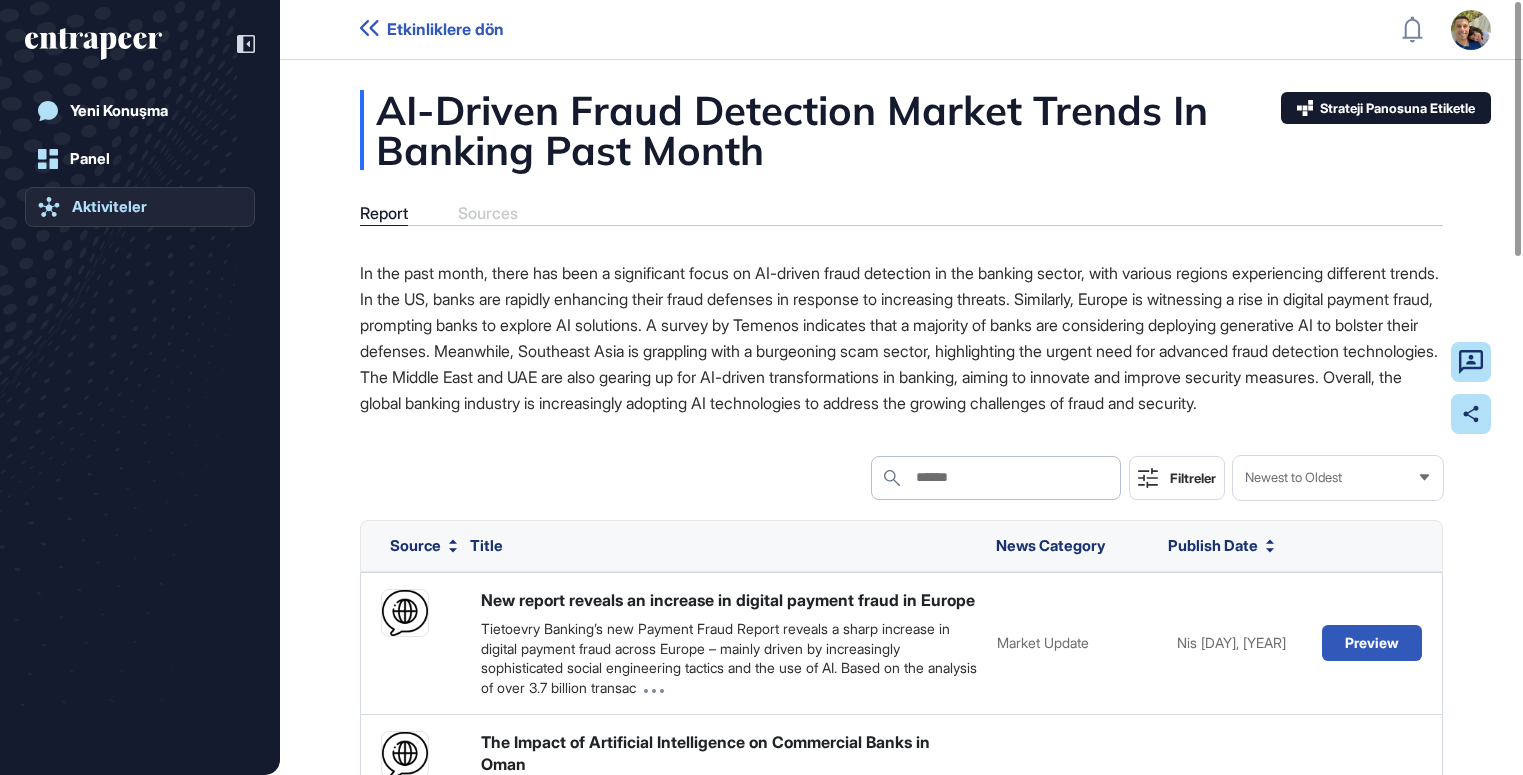 click on "Aktiviteler" at bounding box center (109, 207) 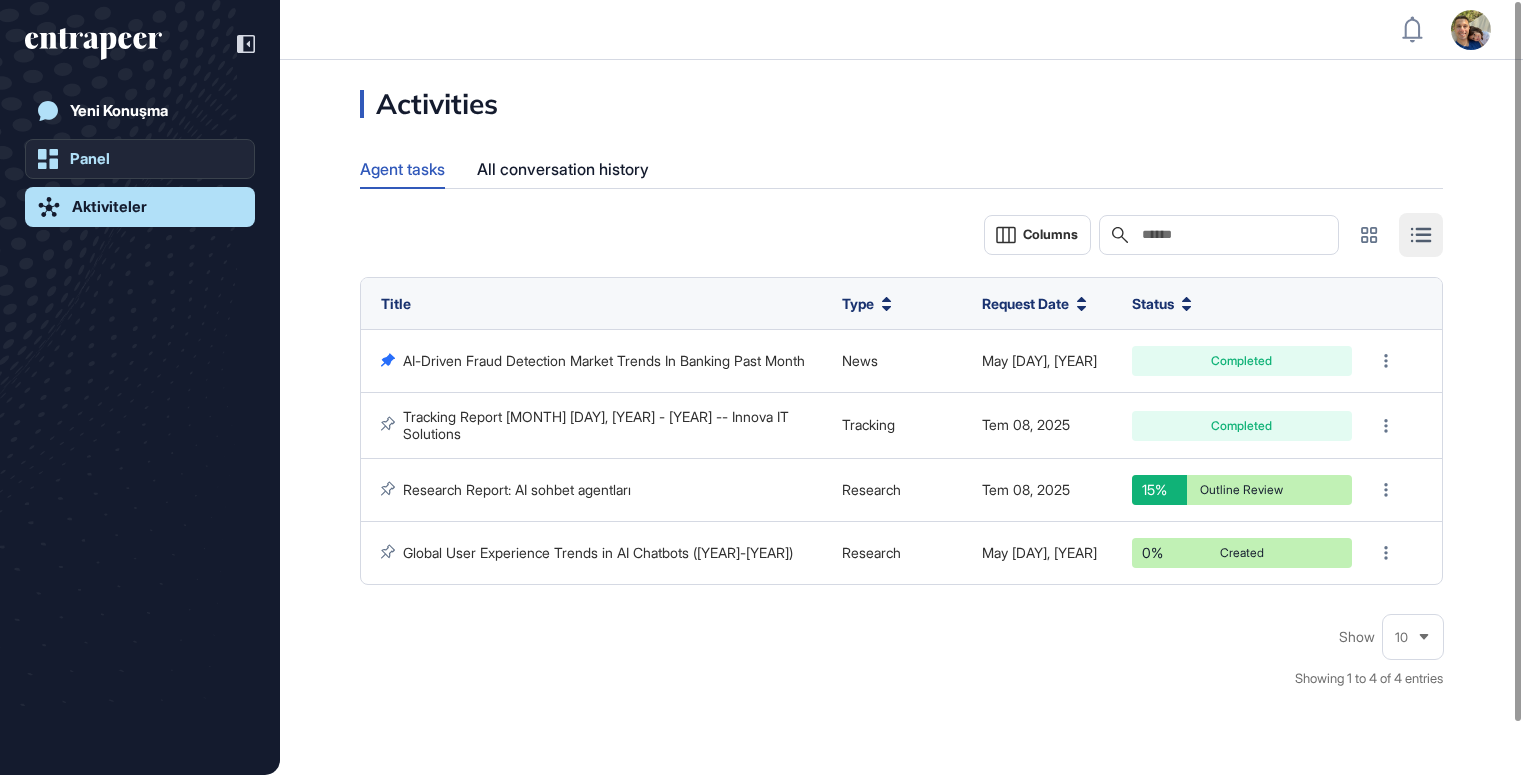 click on "Panel" 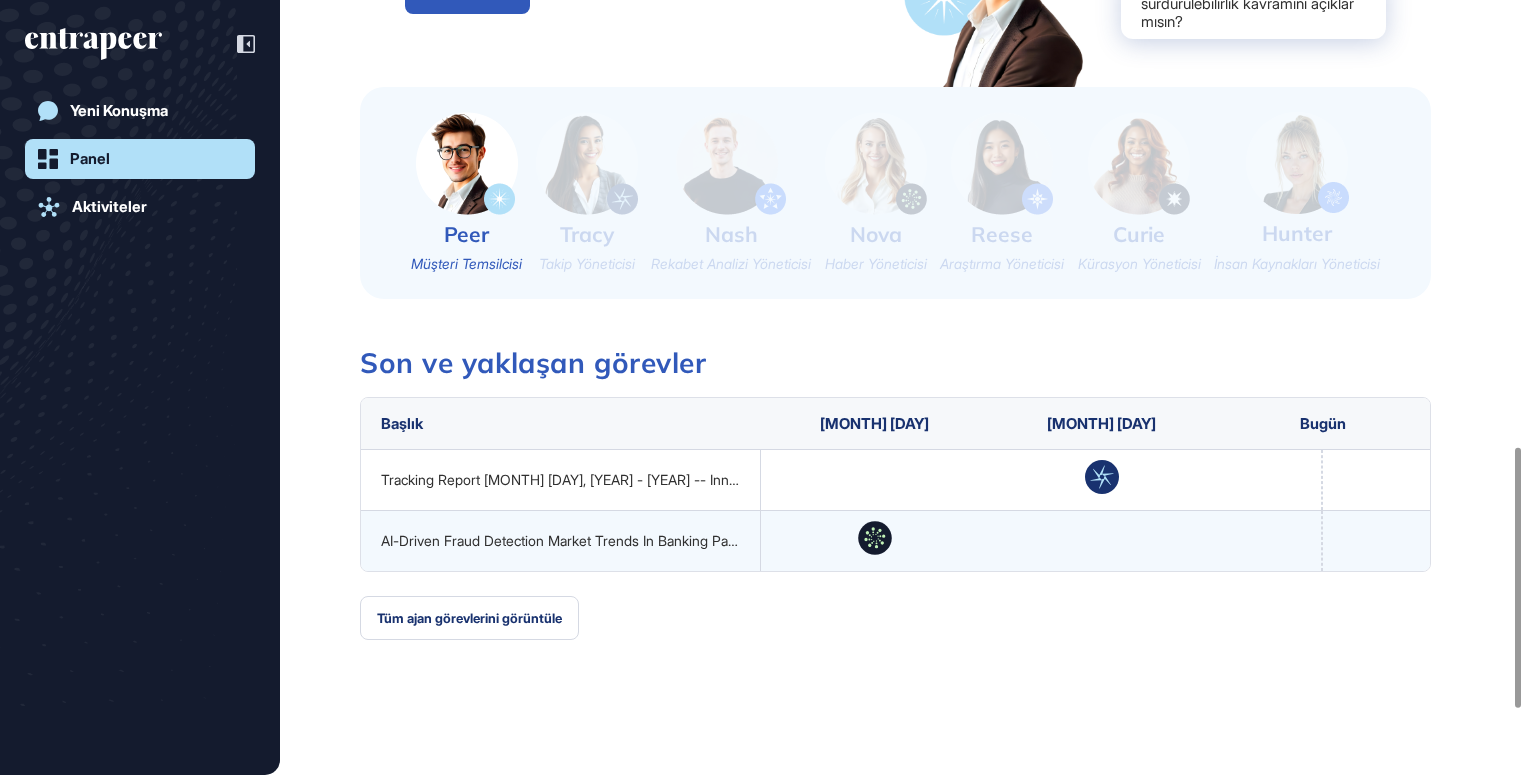 scroll, scrollTop: 1522, scrollLeft: 0, axis: vertical 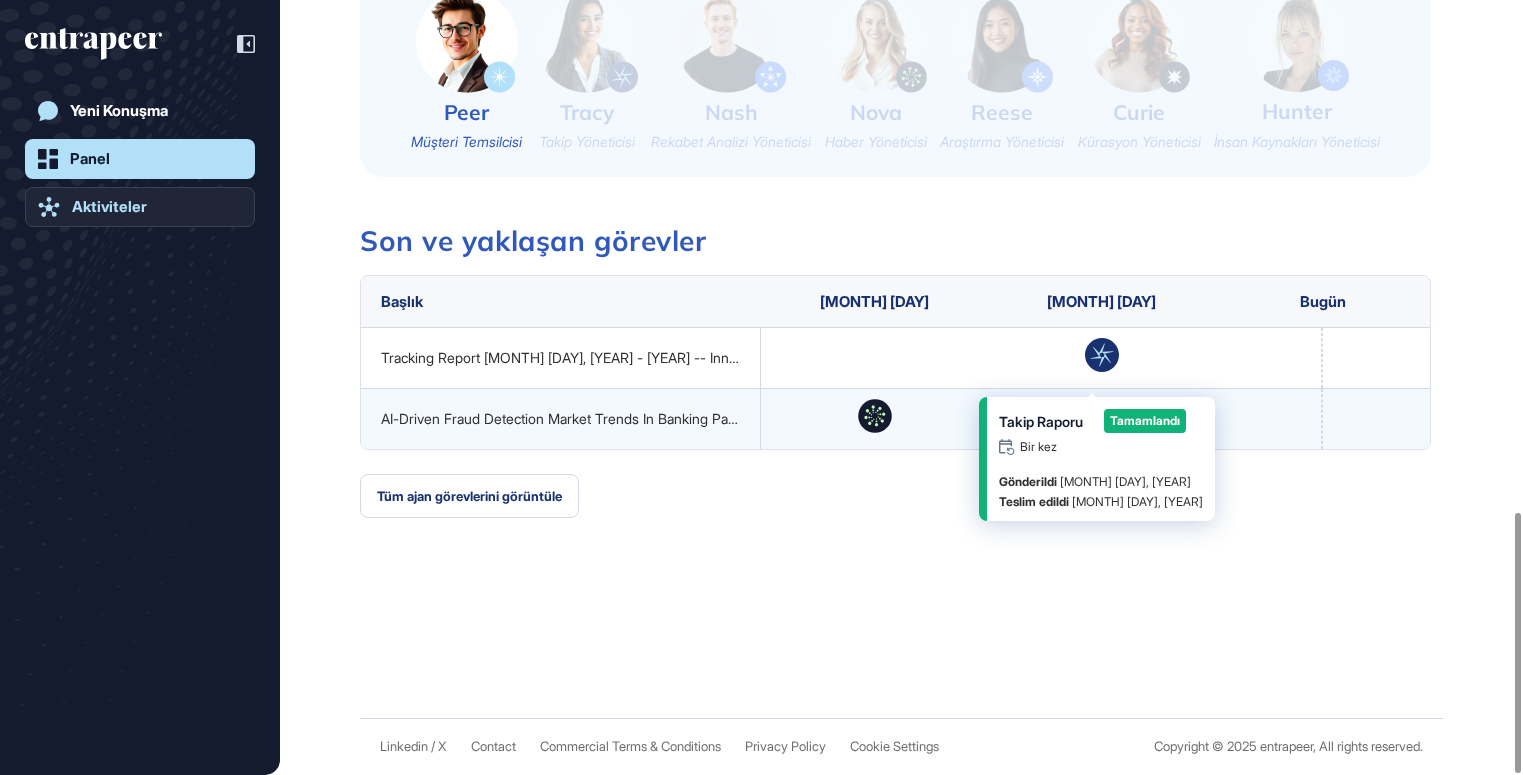 click on "Aktiviteler" at bounding box center [109, 207] 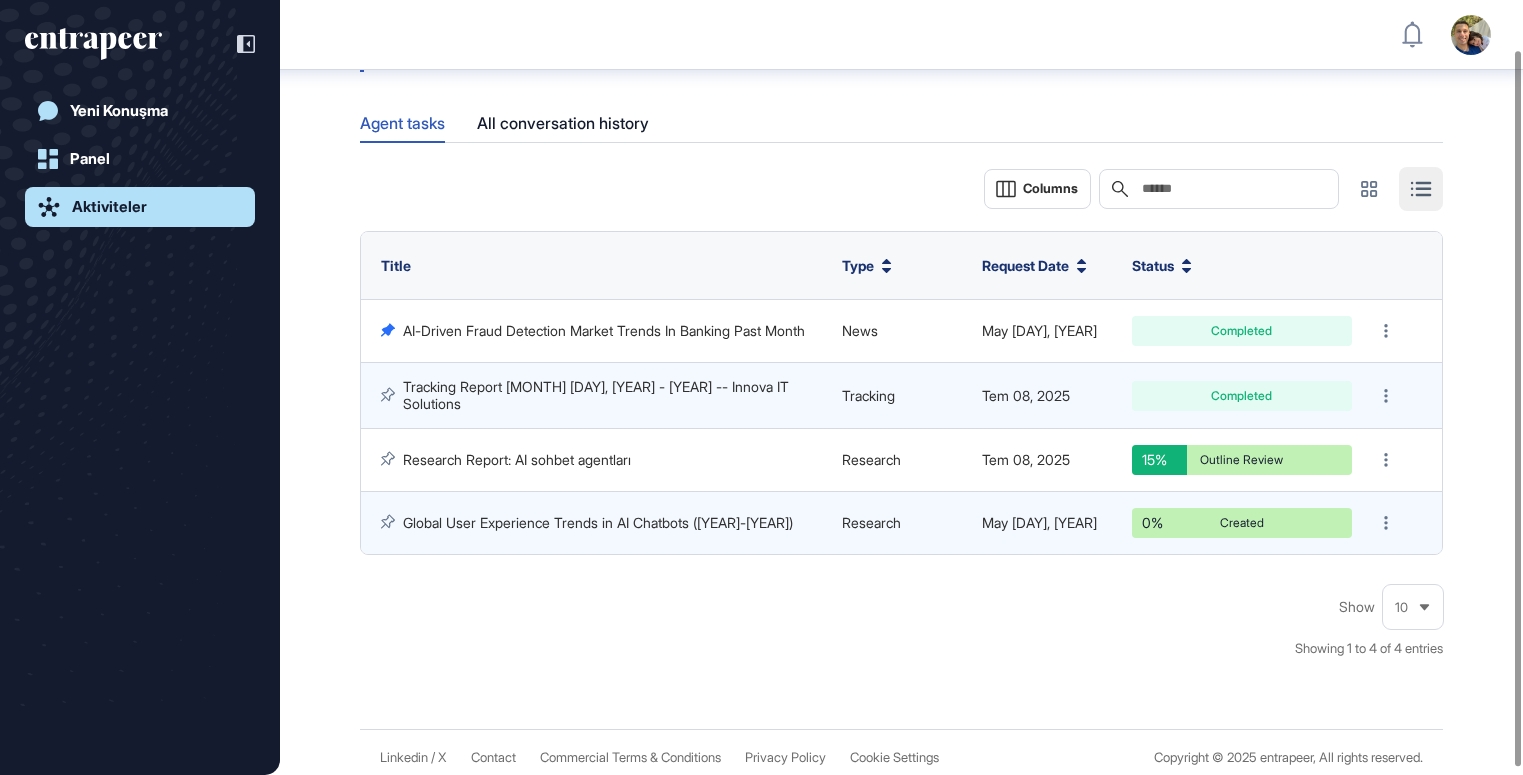 scroll, scrollTop: 66, scrollLeft: 0, axis: vertical 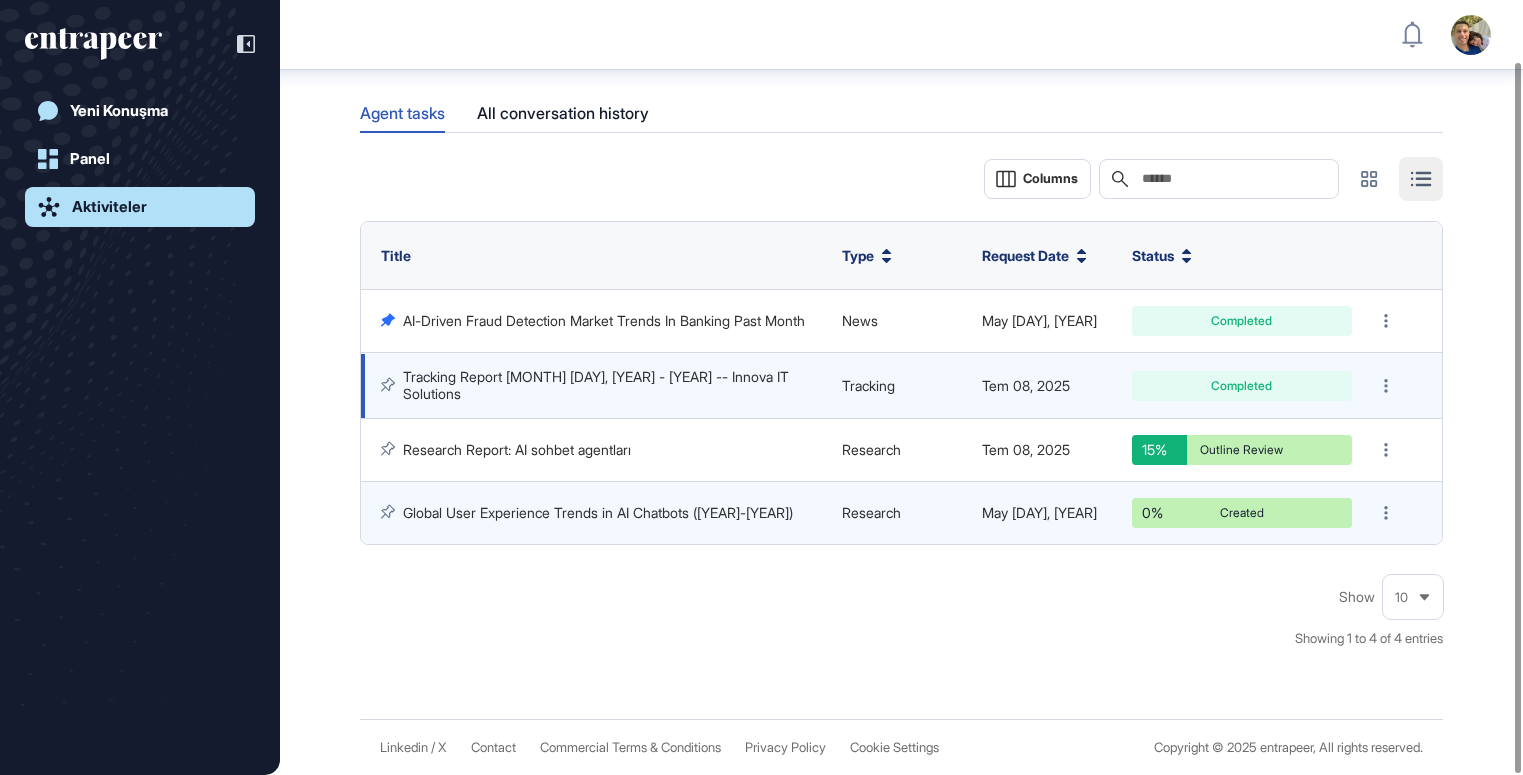 click on "Tracking Report [MONTH] [DAY], [YEAR] - [YEAR] -- Innova IT Solutions" at bounding box center (598, 384) 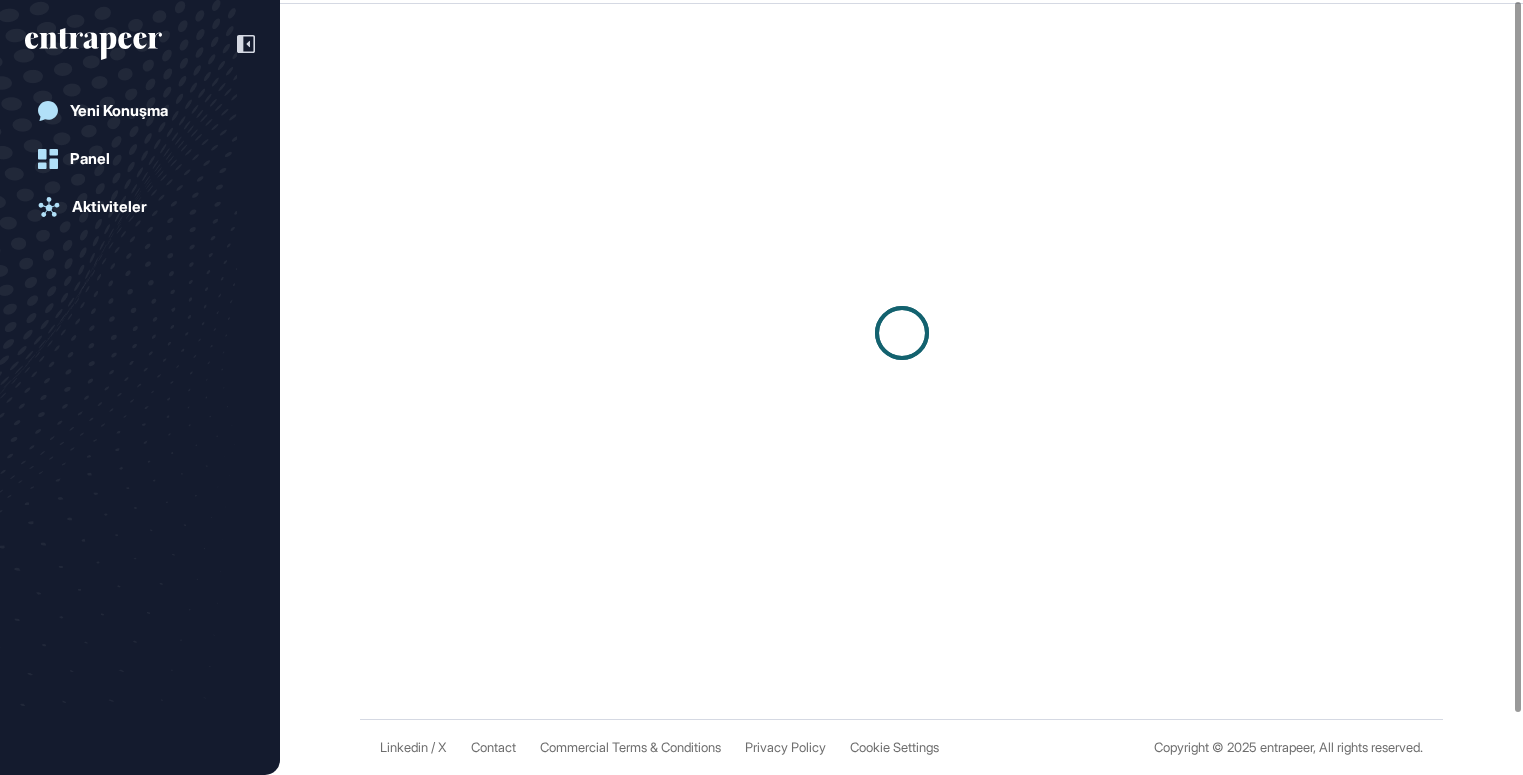 scroll, scrollTop: 0, scrollLeft: 0, axis: both 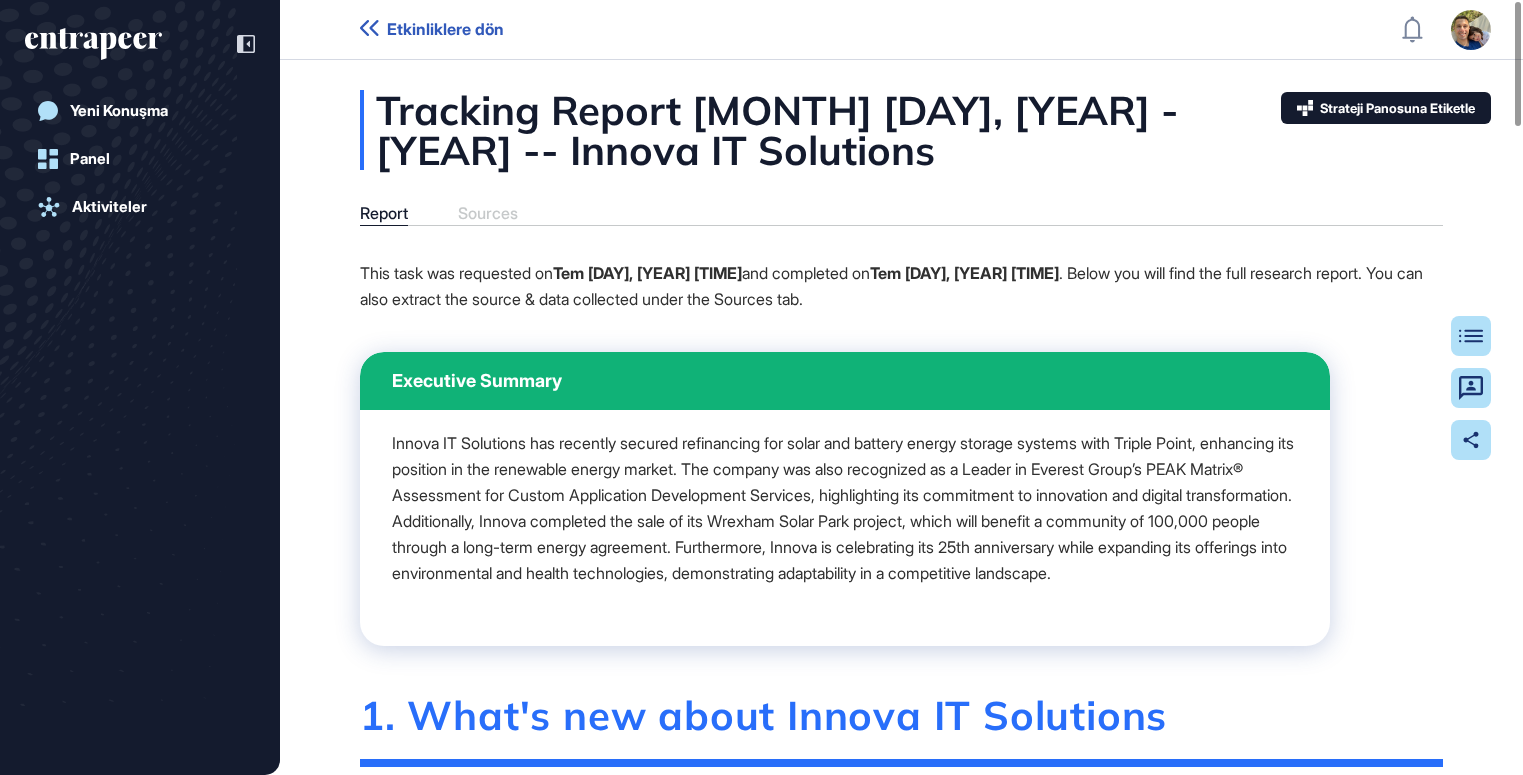 click on "Tracking Report [MONTH] [DAY], [YEAR] - [YEAR] -- Innova IT Solutions Report Sources Table of Contents Agent Interactions Share This task was requested on Tem [DAY], [YEAR] [TIME] and completed on Tem [DAY], [YEAR] [TIME] . Below you will find the full research report. You can also extract the source & data collected under the Sources tab. Executive Summary 1. What's new about Innova IT Solutions Company Type Enterprise Employees 5001-10000 Location Türkiye Growth Stage - Founded Year 1999 Status Private 1.1 Milestones and News Tem [DAY], [YEAR] Innova Completes Sale of Wrexham Solar Park to Atrato Onsite Energy Event Innova has completed the sale of the Wrexham Solar Park, a 15MWp solar project, to Atrato Onsite Energy, which will sell power to Dwr Cymru Welsh Water under a long-term agreement. Impact Source(s) GlobeNewswire News (Tem [DAY], [YEAR]) Tem [DAY], [YEAR] Triple Point and Innova Announce Refinancing of Debt for Solar and Battery Energy Storage Systems Event Impact Source(s) Triple Point Article (Tem [DAY], [YEAR]) Event 1" at bounding box center (901, 2370) 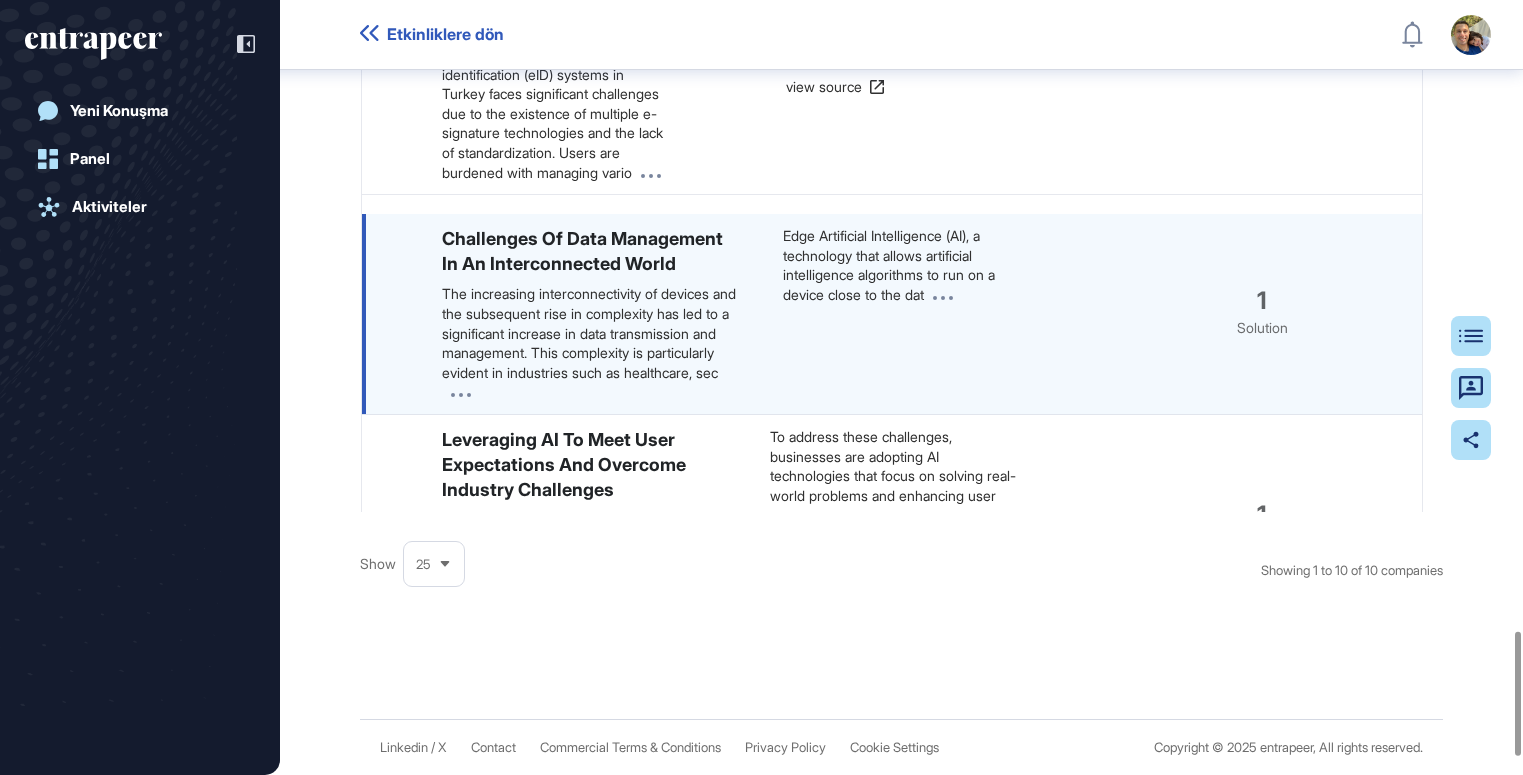 scroll, scrollTop: 3982, scrollLeft: 0, axis: vertical 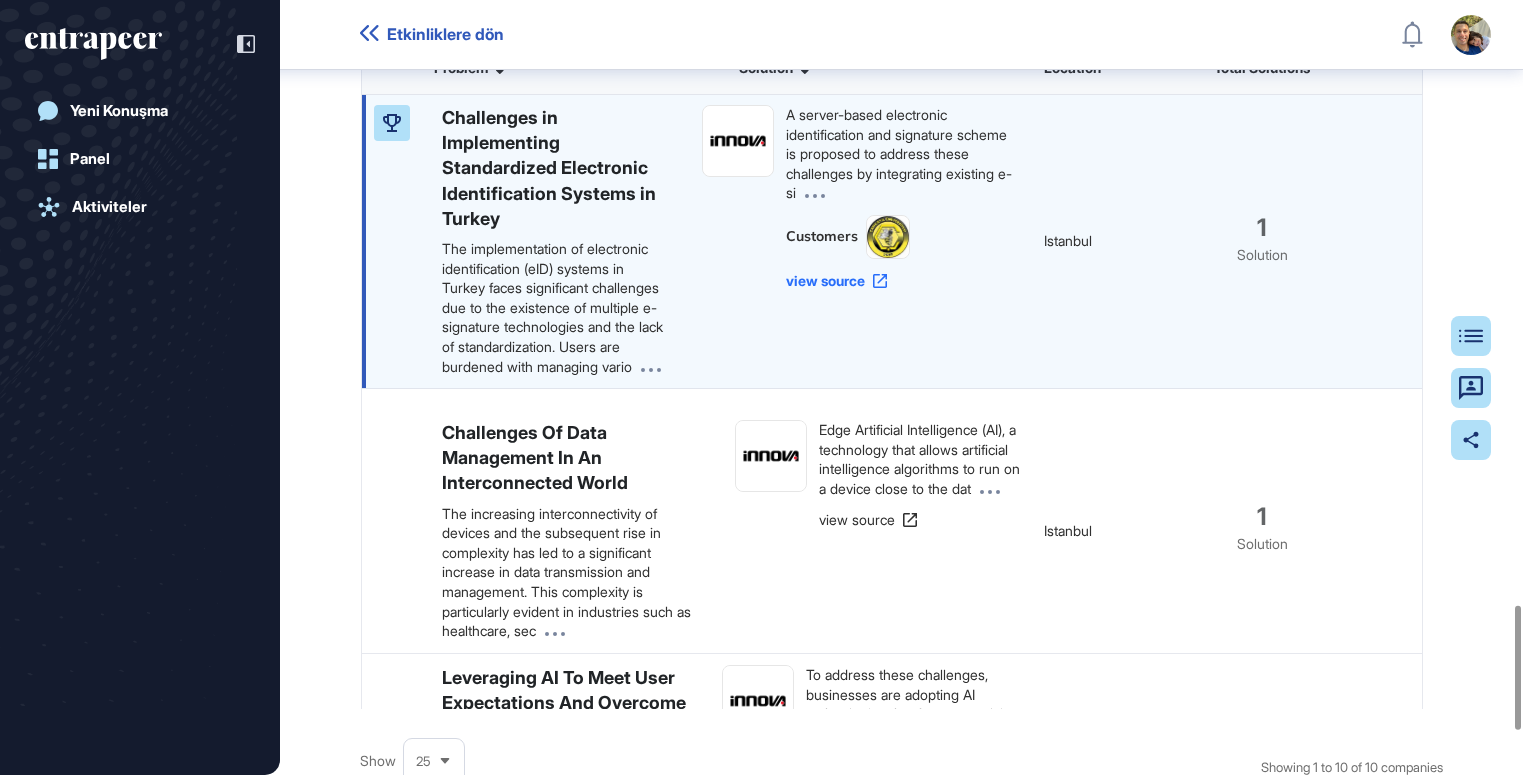 click on "view source" 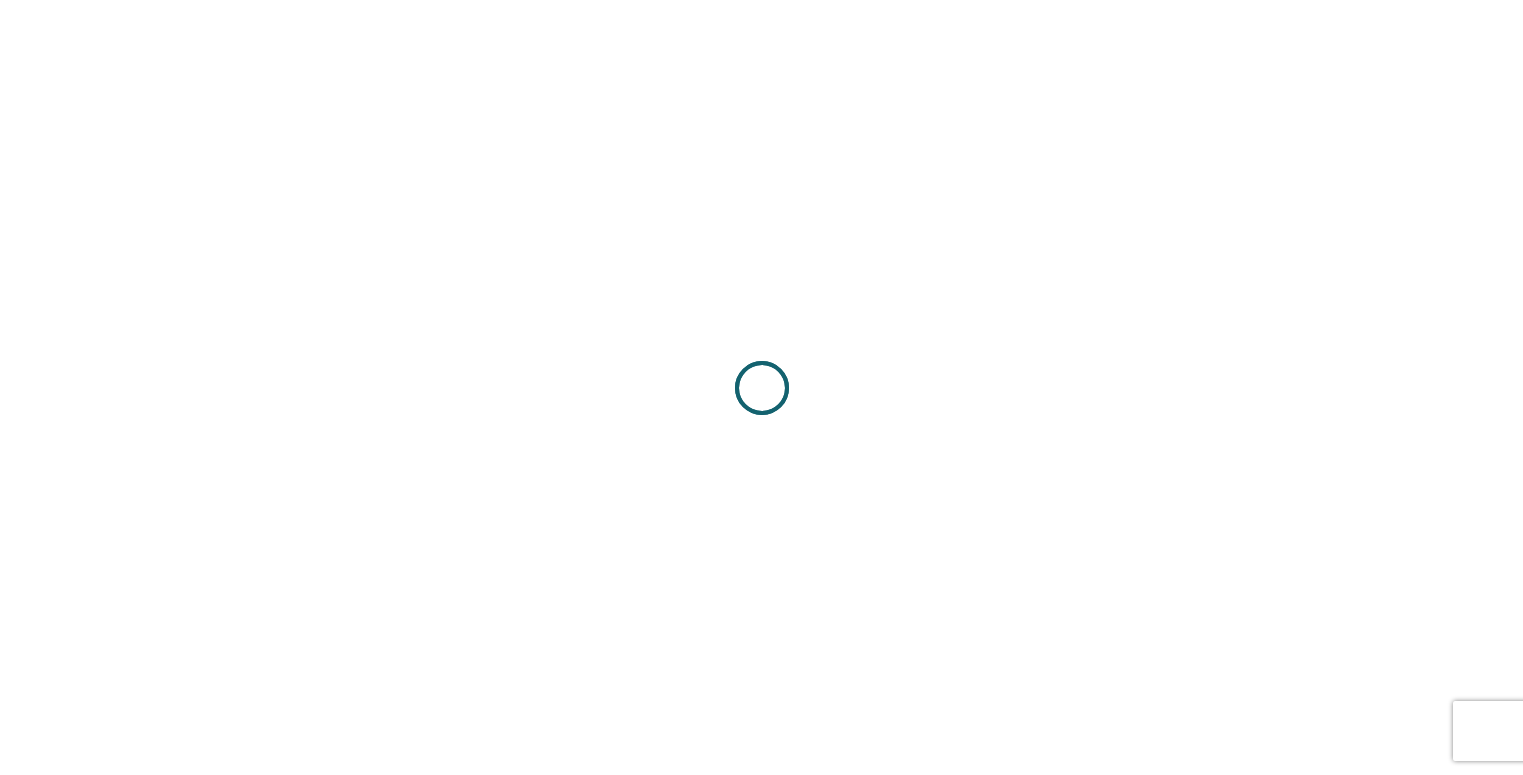scroll, scrollTop: 0, scrollLeft: 0, axis: both 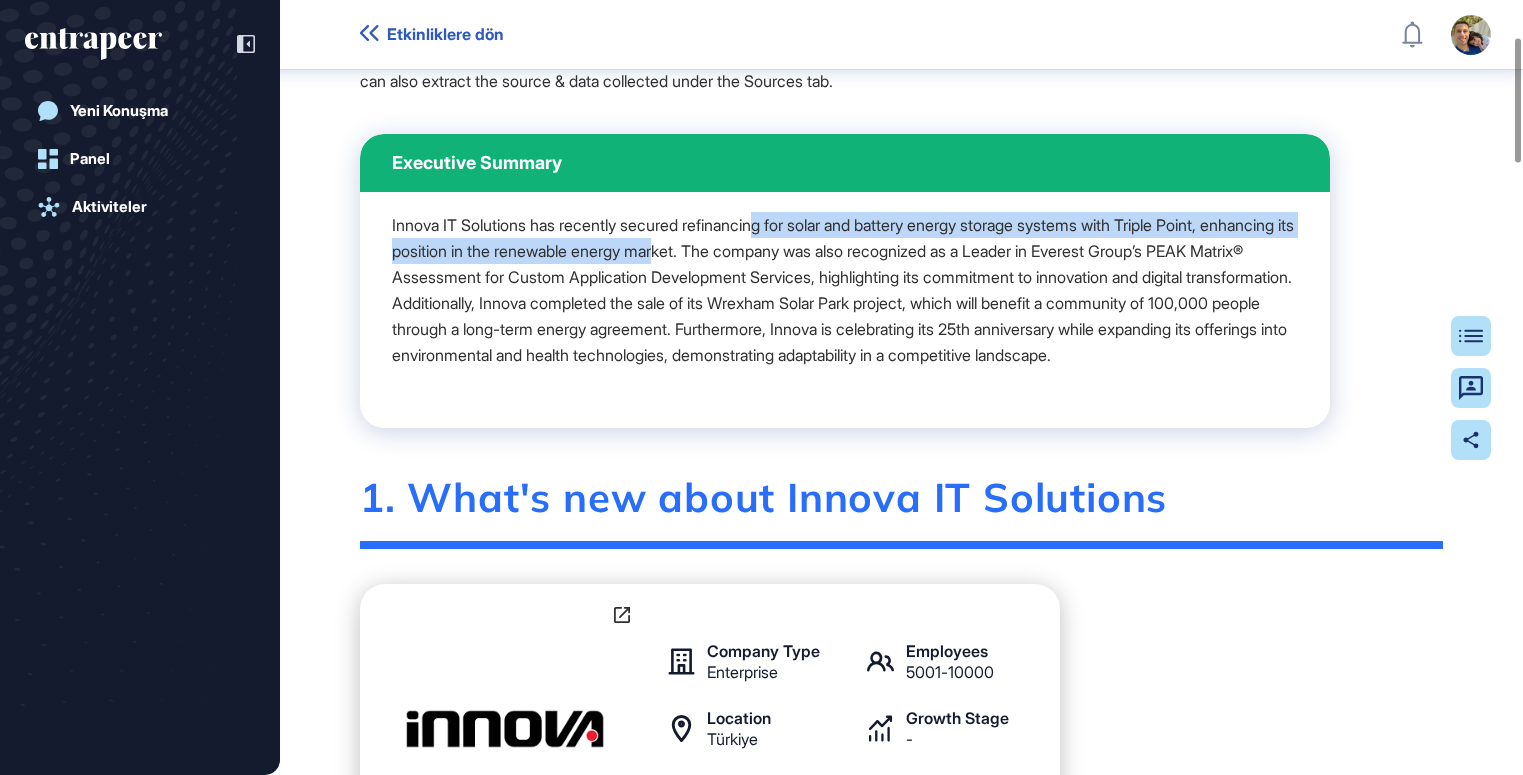 drag, startPoint x: 777, startPoint y: 222, endPoint x: 778, endPoint y: 242, distance: 20.024984 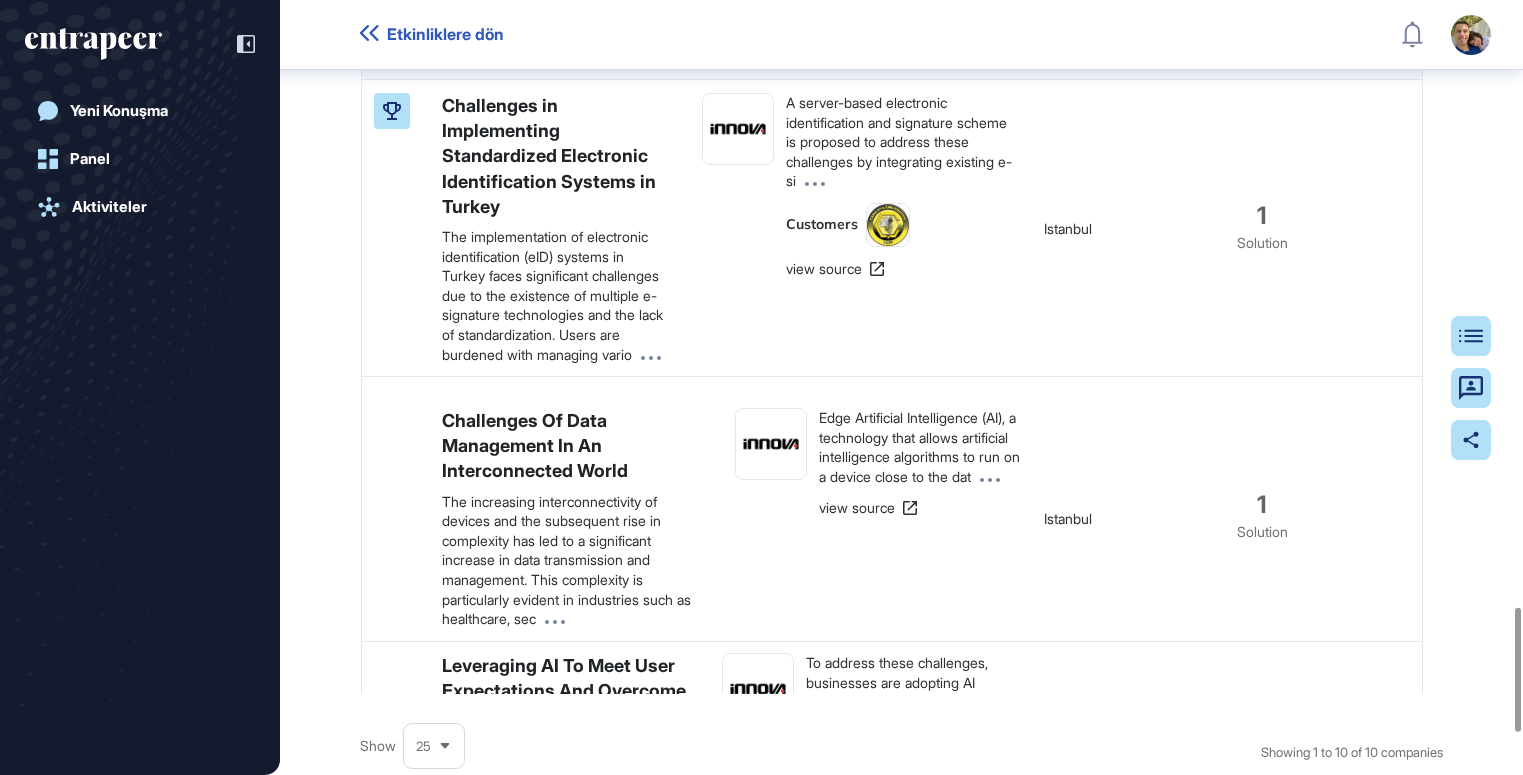 scroll, scrollTop: 3790, scrollLeft: 0, axis: vertical 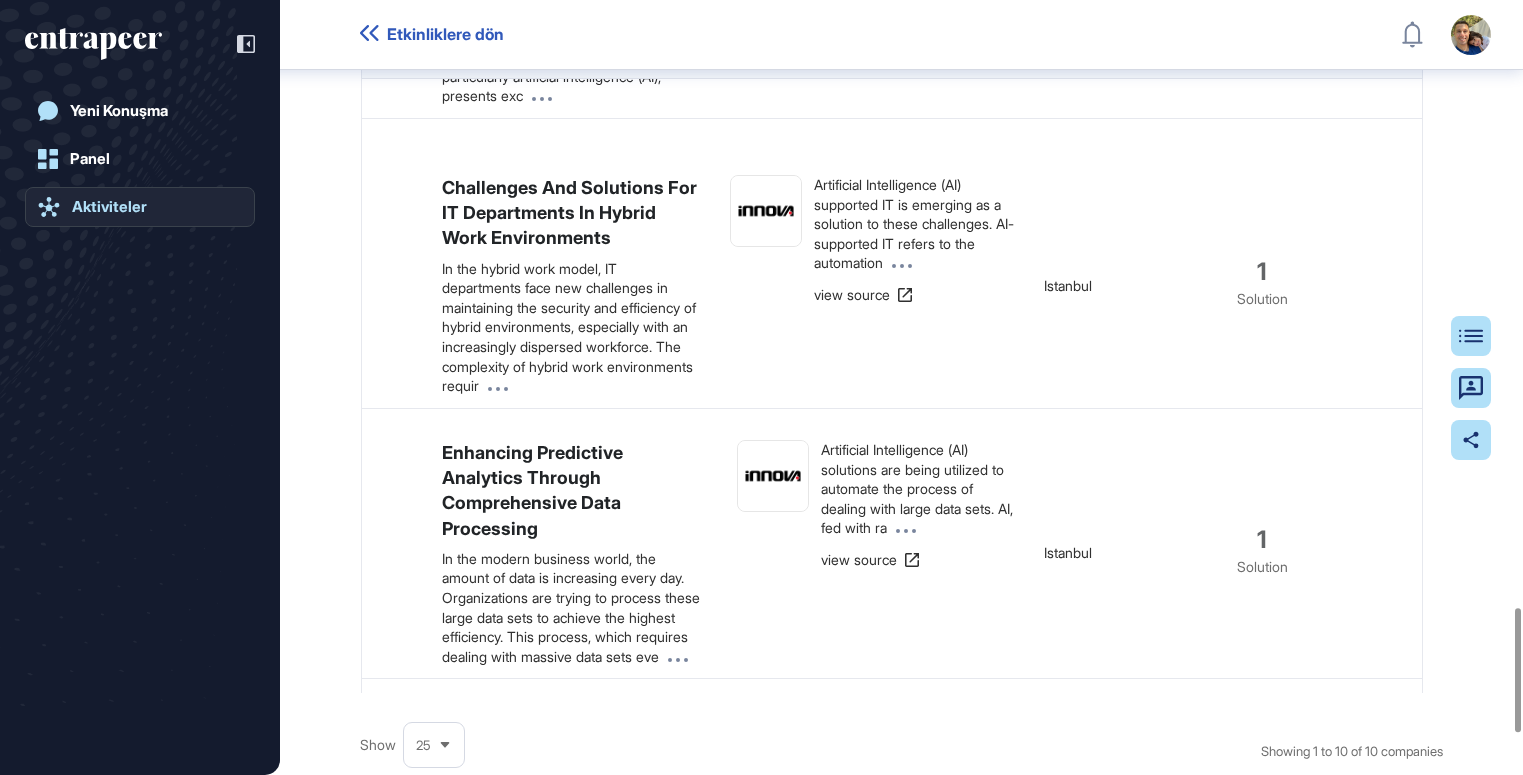 click on "Aktiviteler" at bounding box center [109, 207] 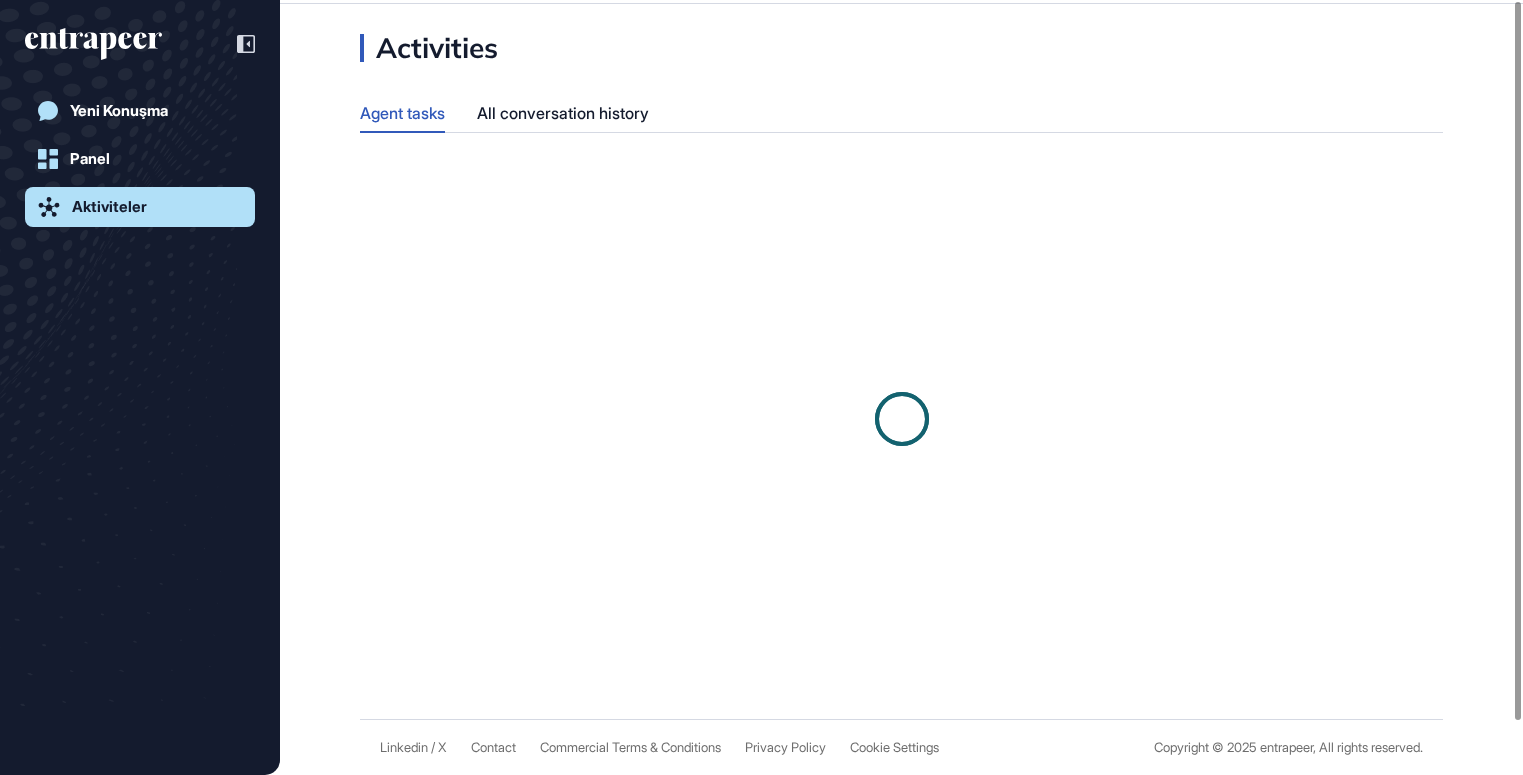 scroll, scrollTop: 0, scrollLeft: 0, axis: both 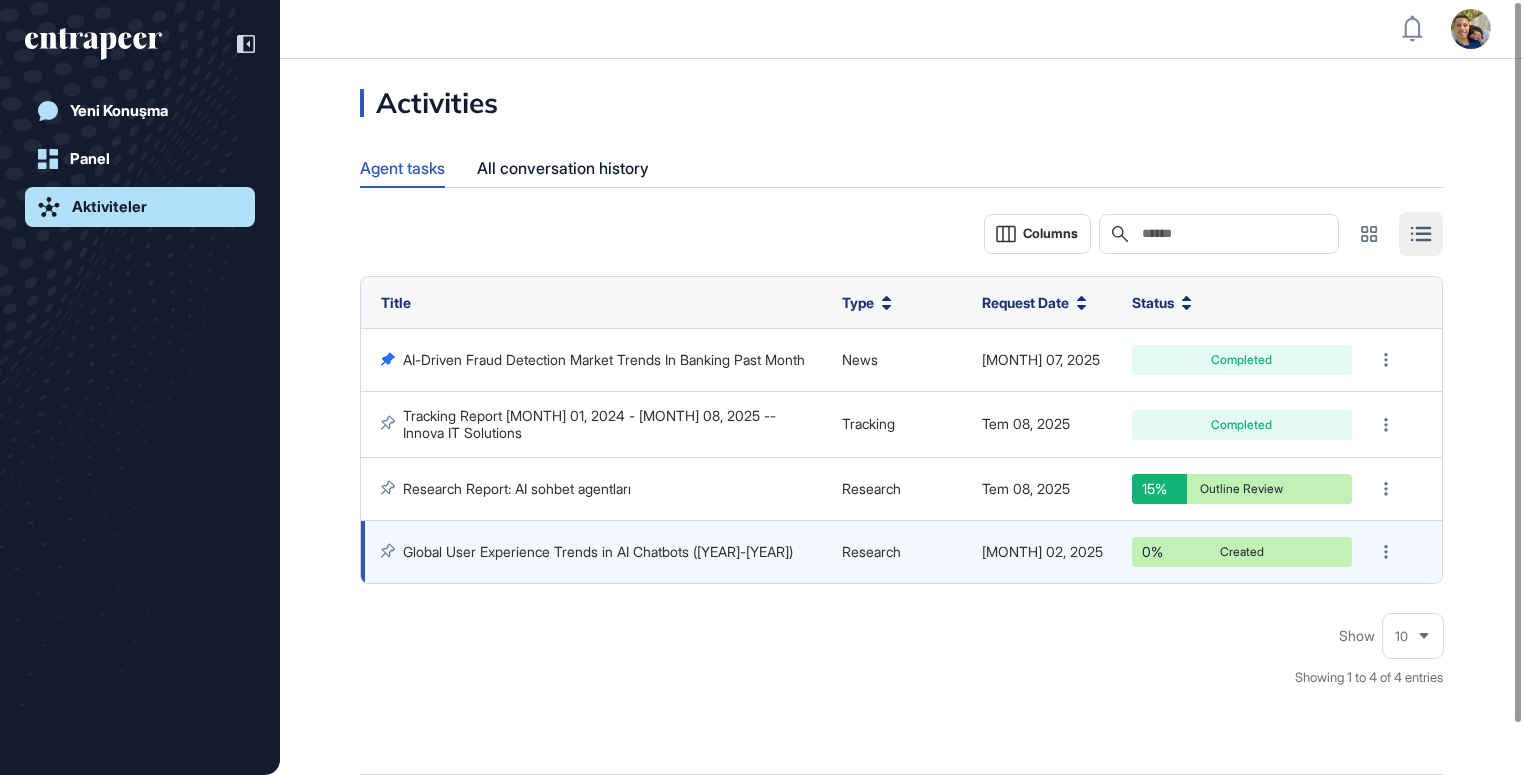 click on "Global User Experience Trends in AI Chatbots ([YEAR]-[YEAR])" at bounding box center [598, 551] 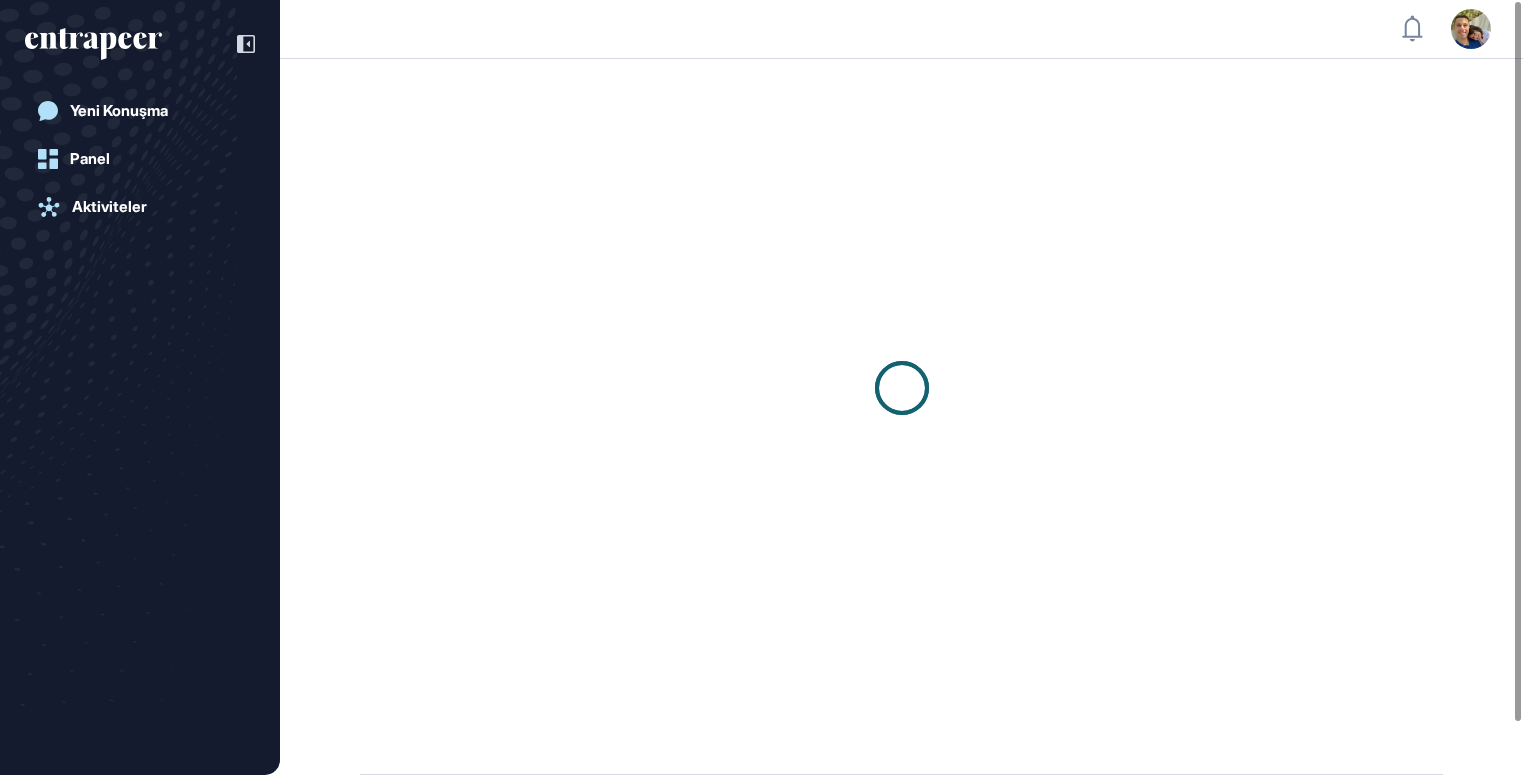 scroll, scrollTop: 0, scrollLeft: 0, axis: both 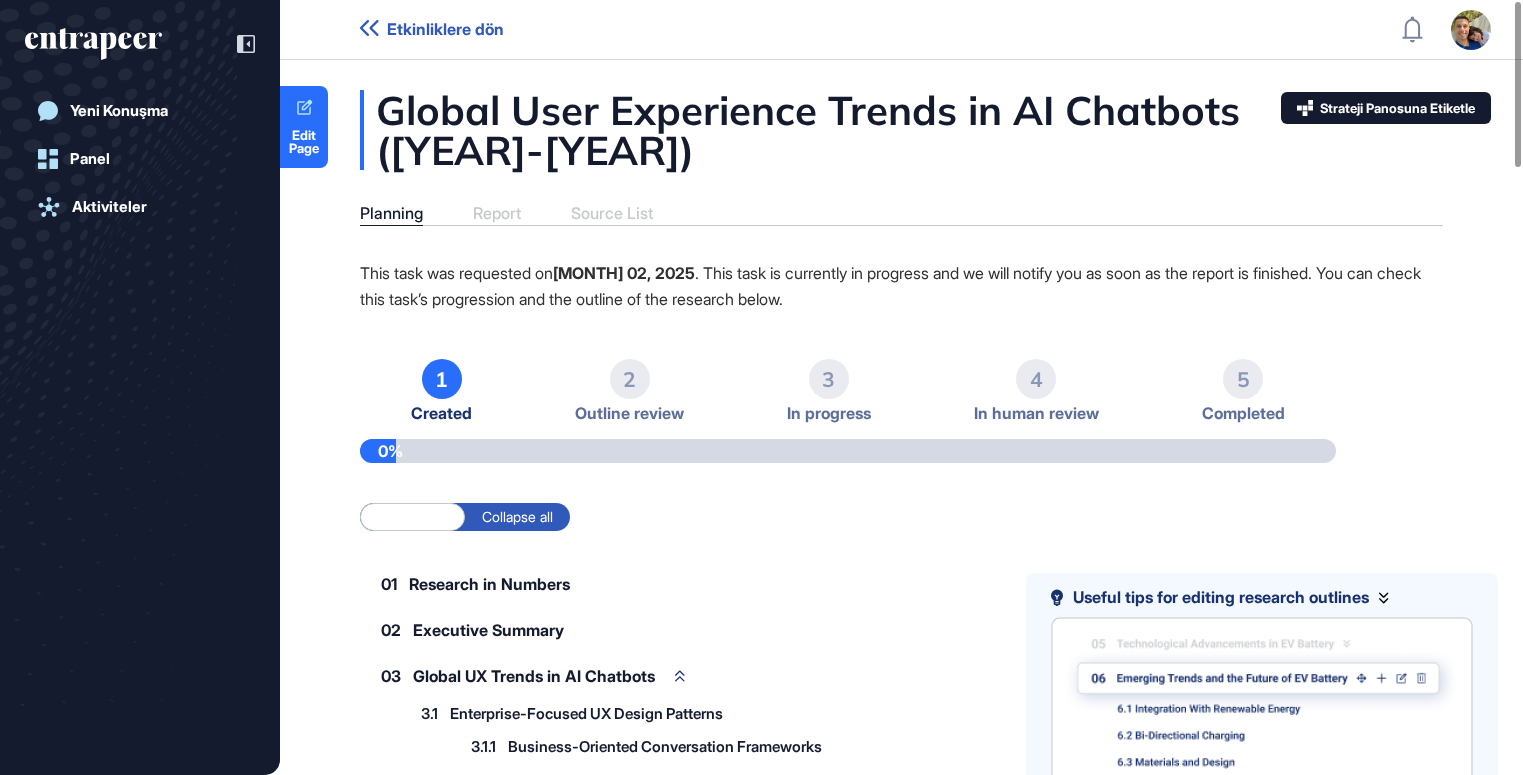 click on "Etkinliklere dön" at bounding box center [445, 29] 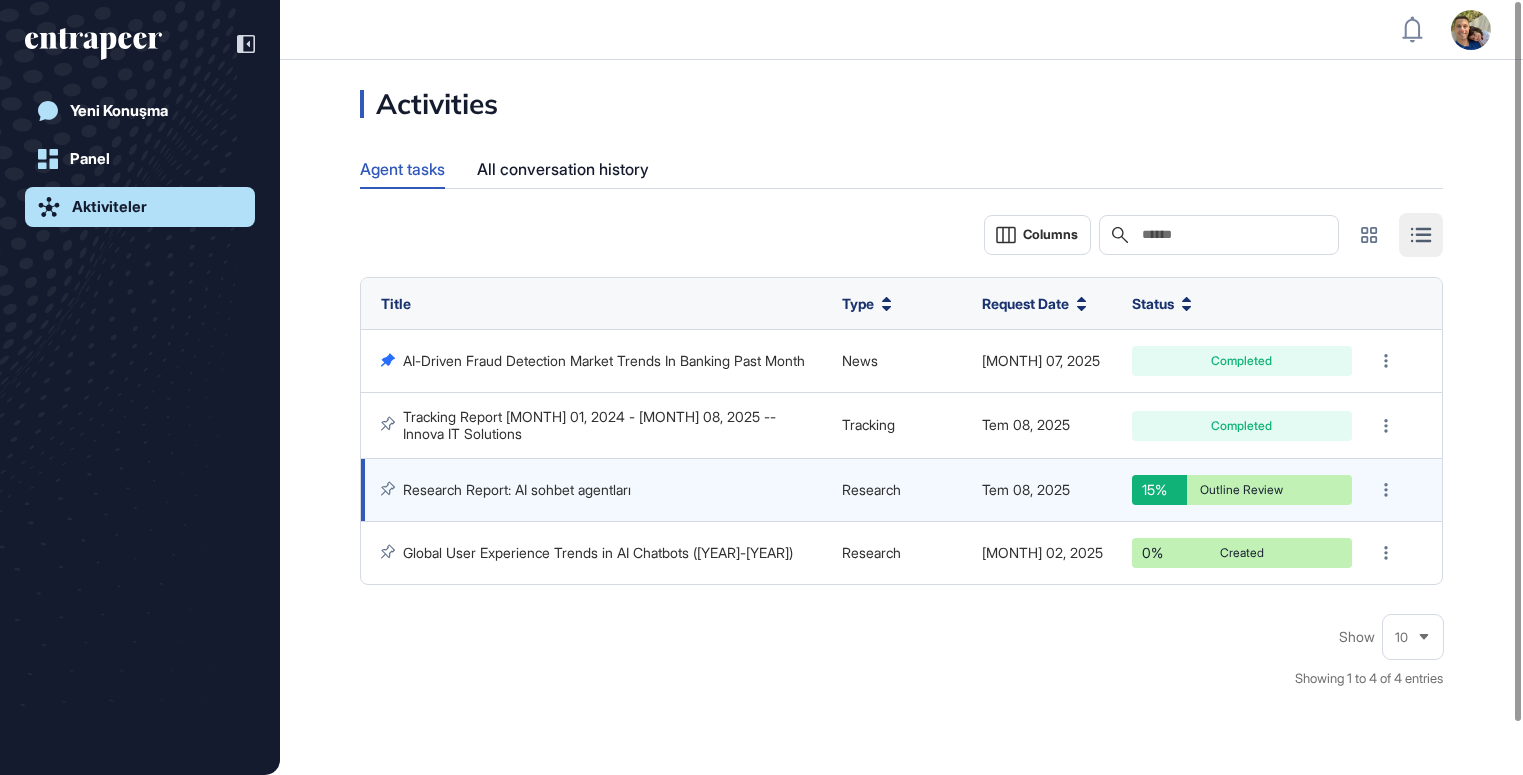 click on "Research Report: AI sohbet agentları" at bounding box center (517, 489) 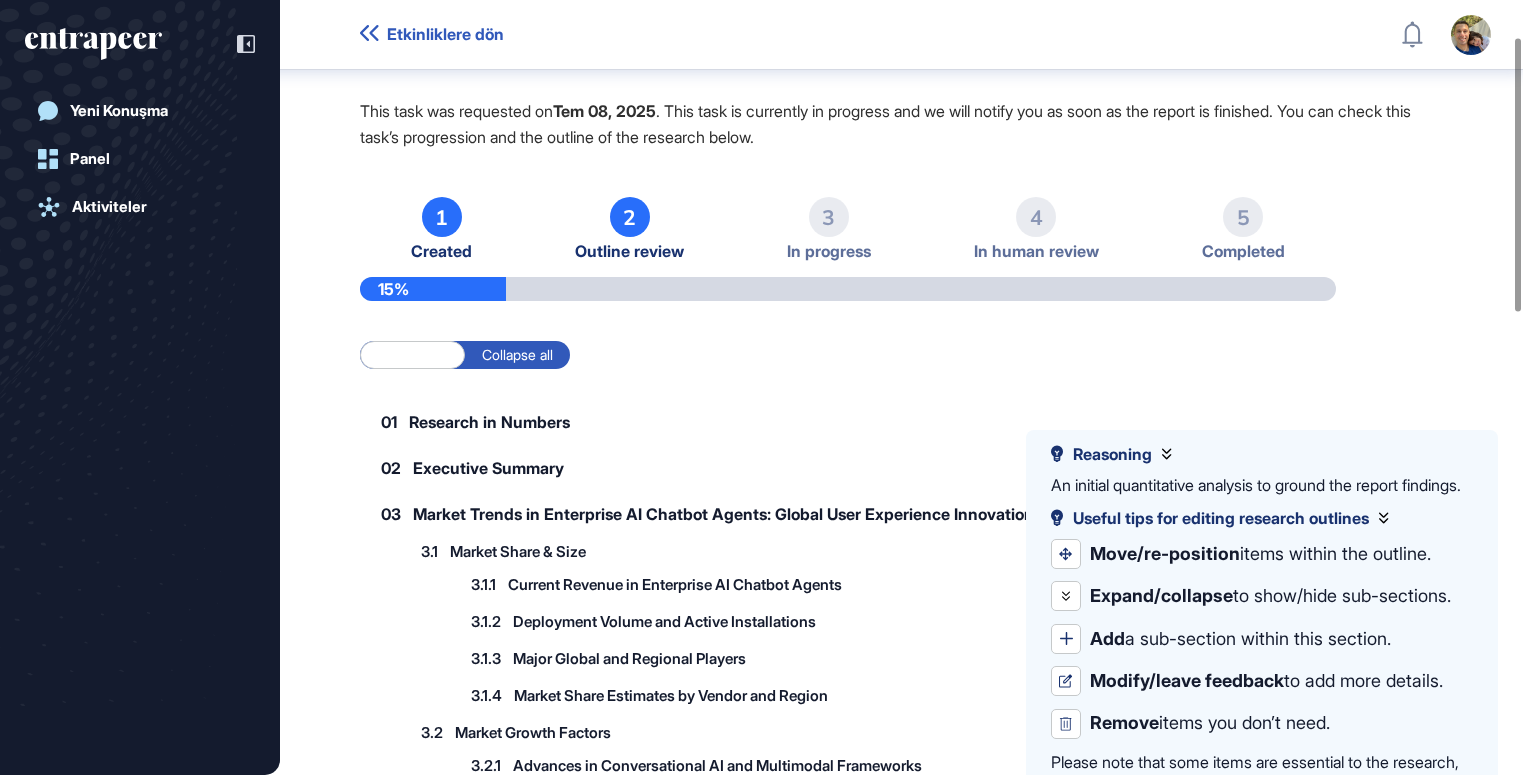 scroll, scrollTop: 103, scrollLeft: 0, axis: vertical 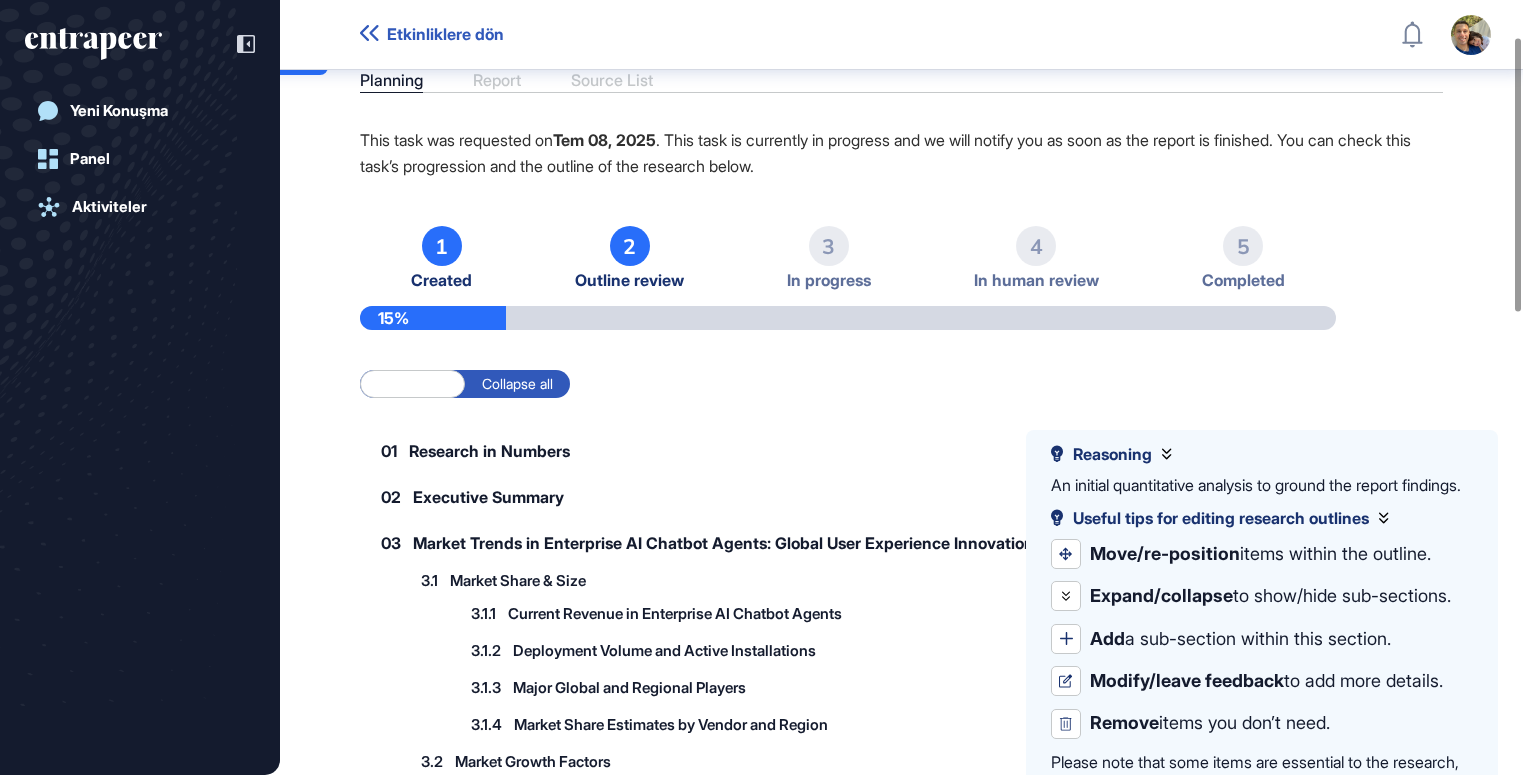 click on "2" at bounding box center (630, 246) 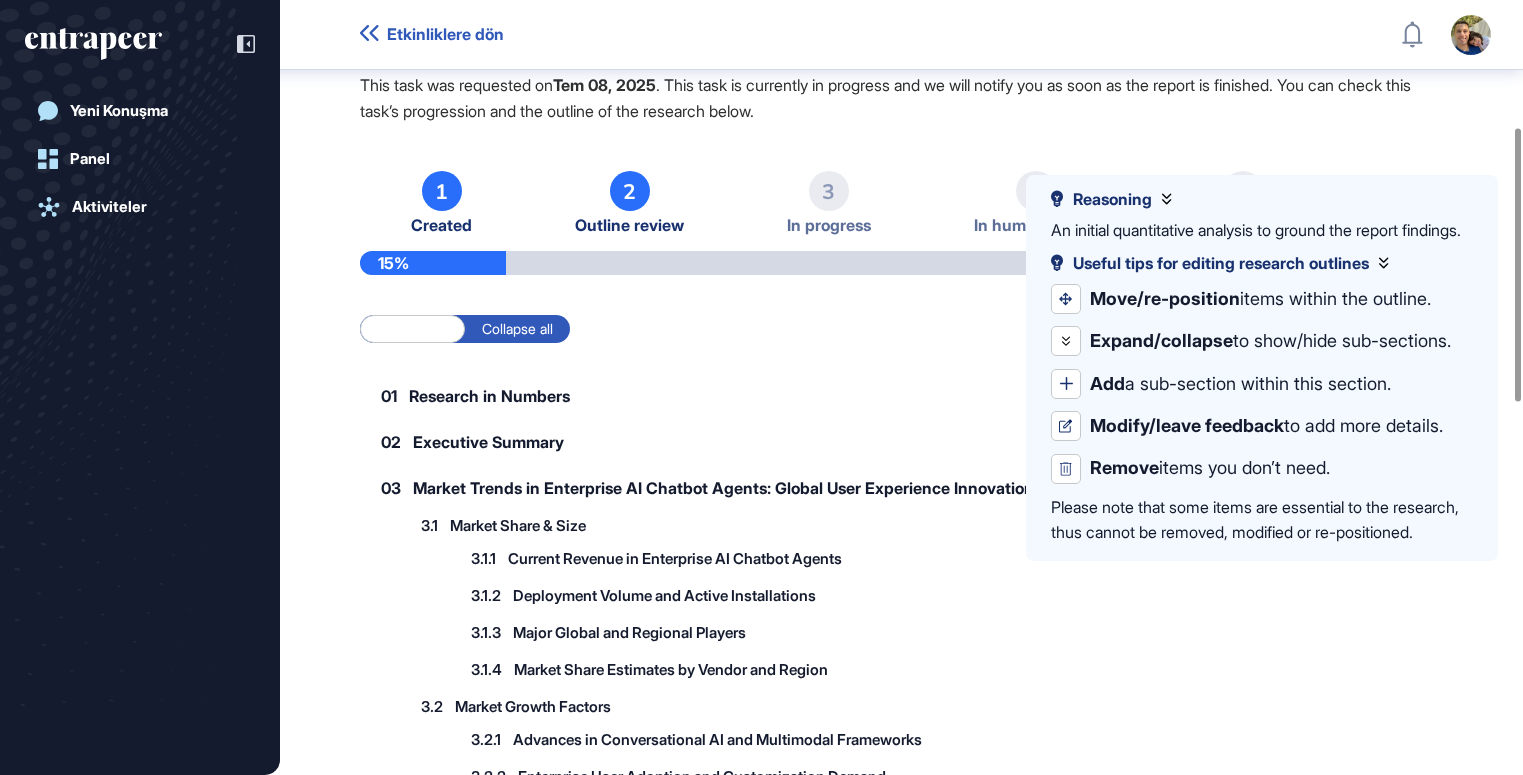 scroll, scrollTop: 0, scrollLeft: 0, axis: both 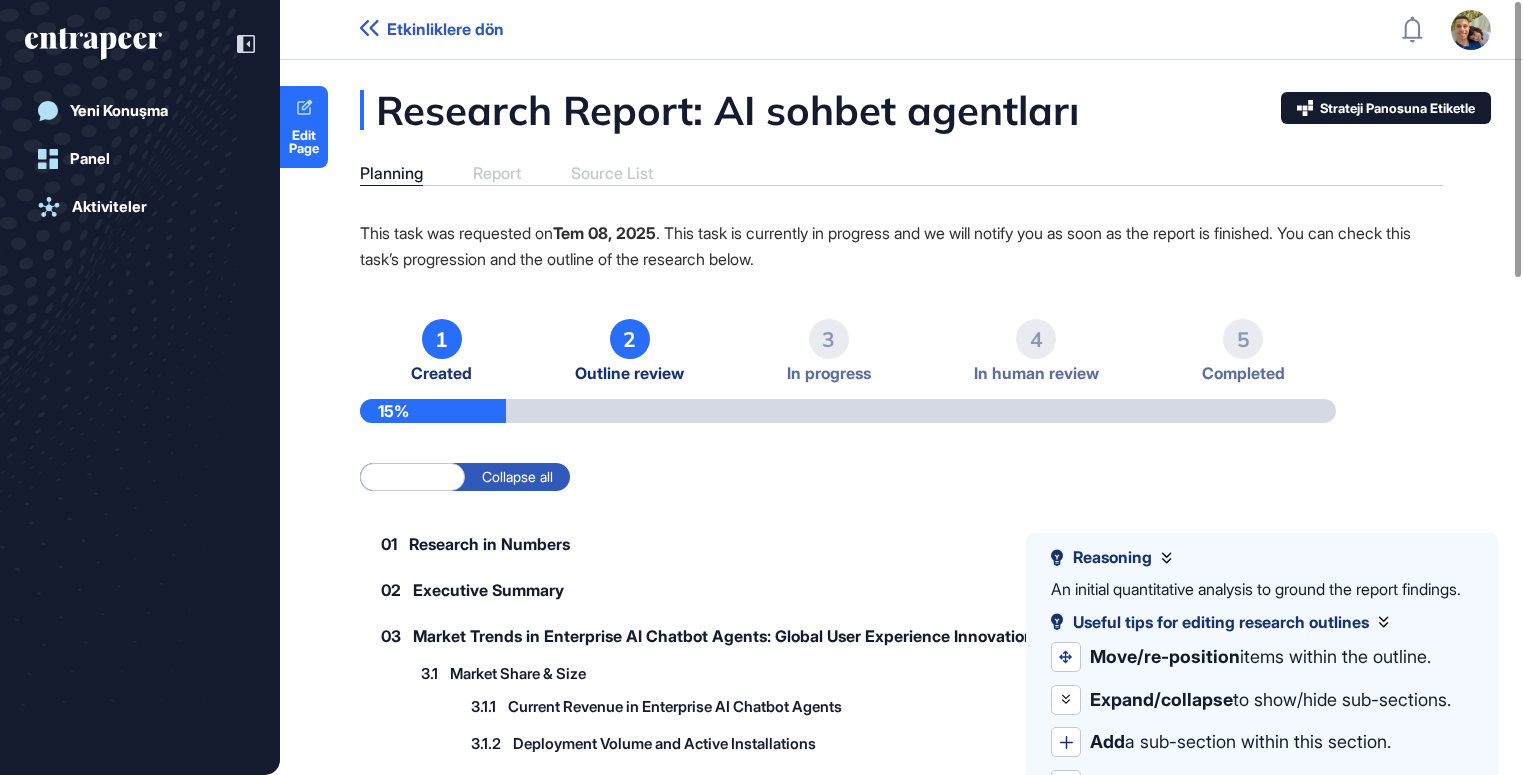 click on "Collapse all" at bounding box center [517, 477] 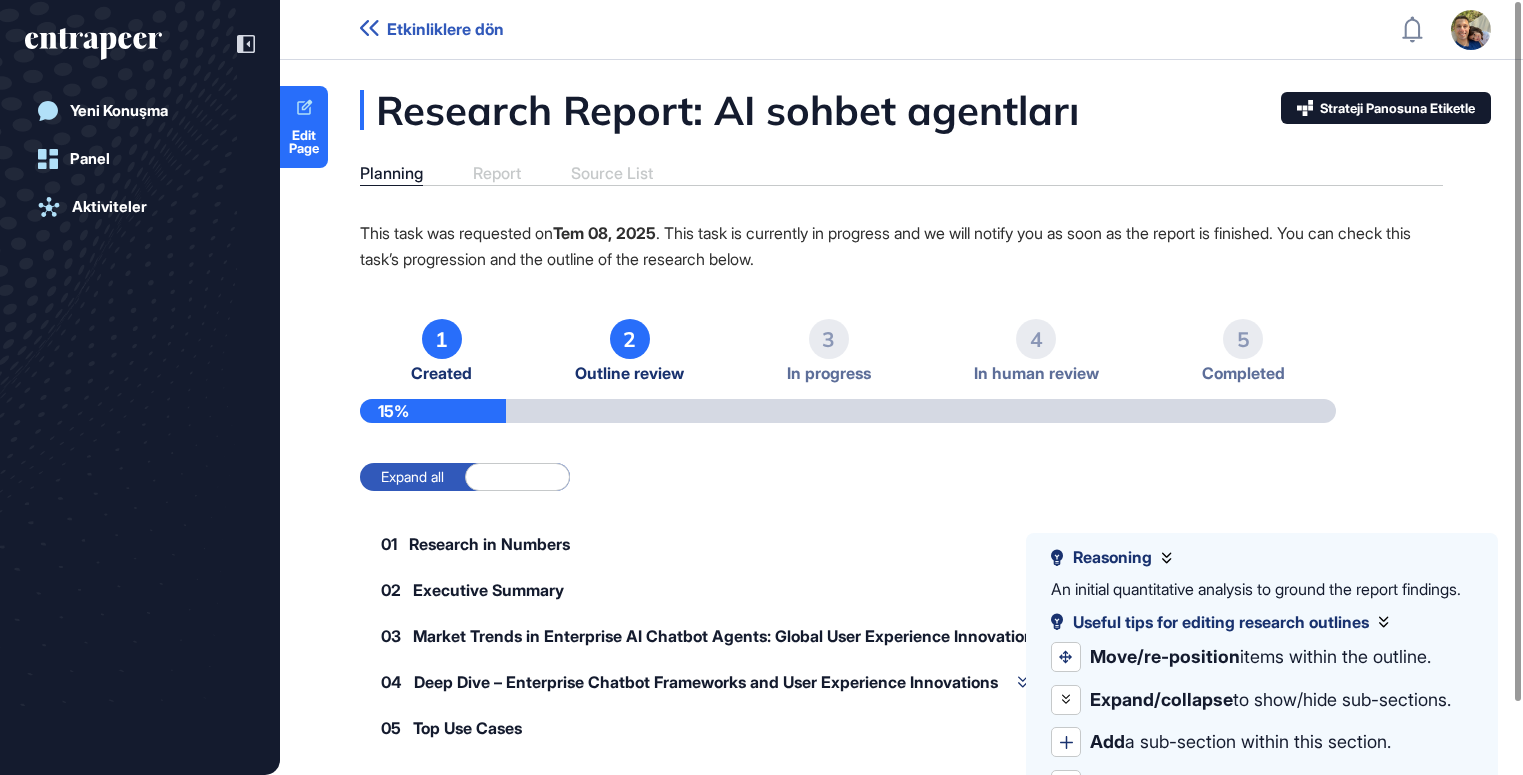 click on "Expand all" at bounding box center [412, 477] 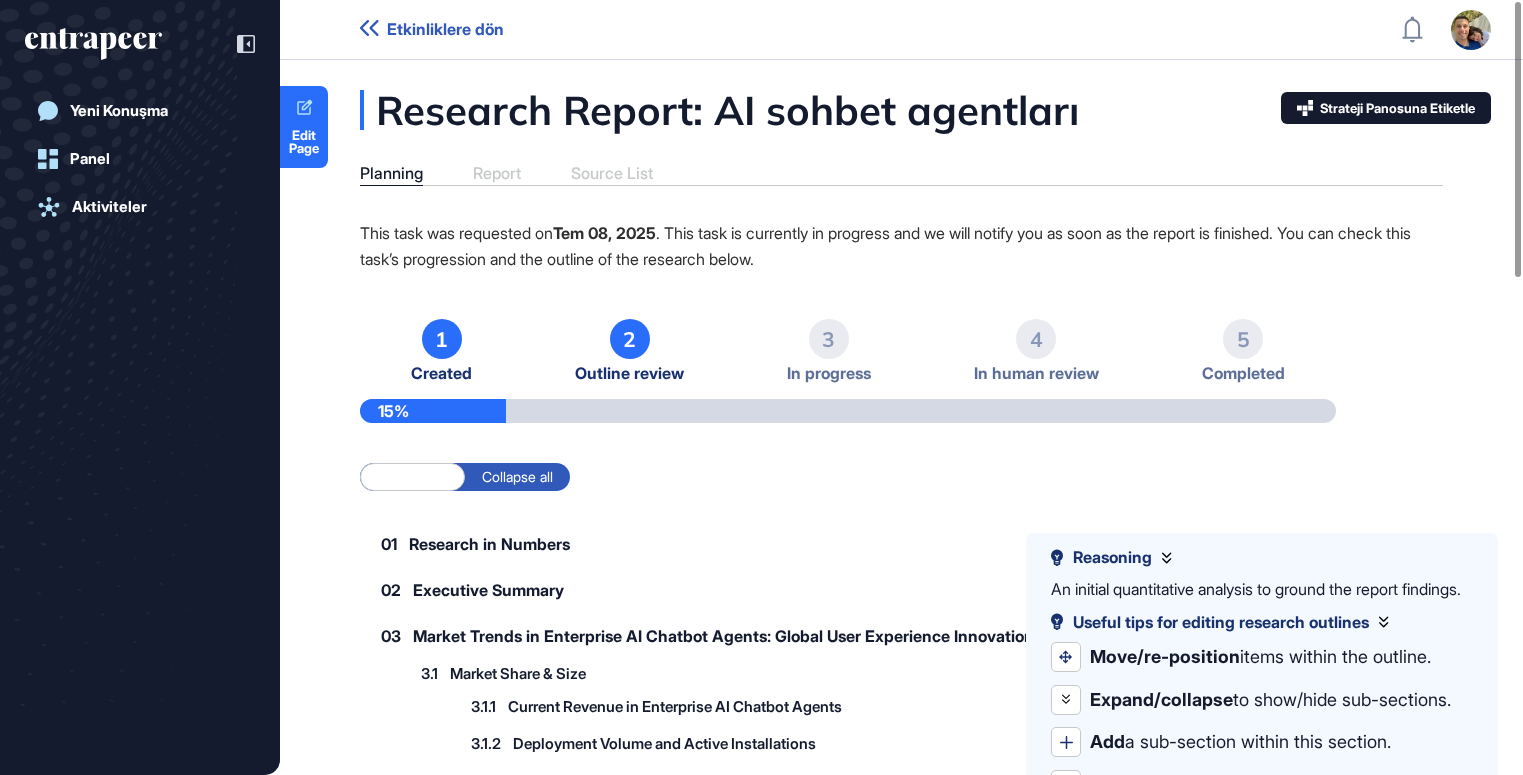 click on "Collapse all" at bounding box center [517, 477] 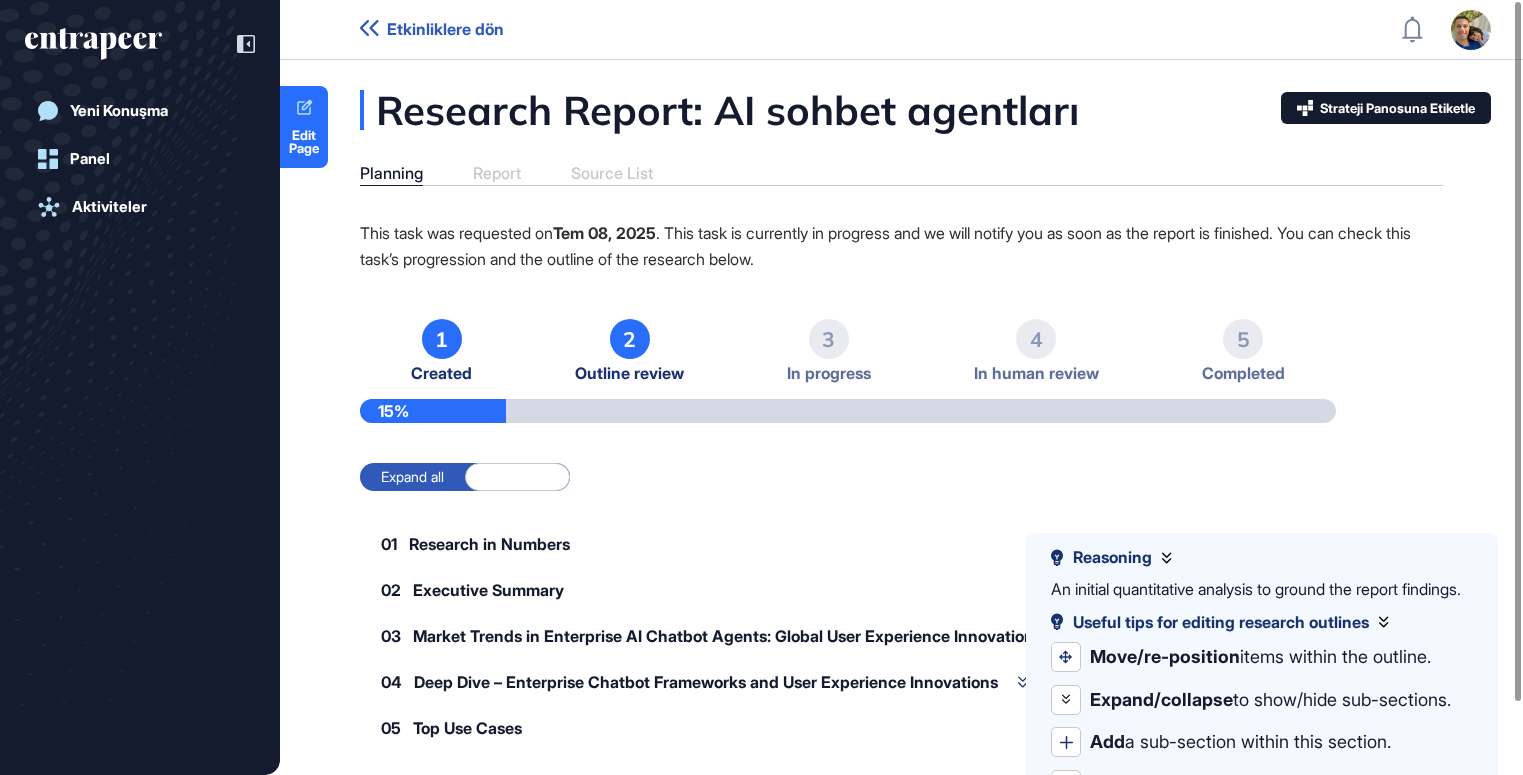 click on "Expand all" at bounding box center [412, 477] 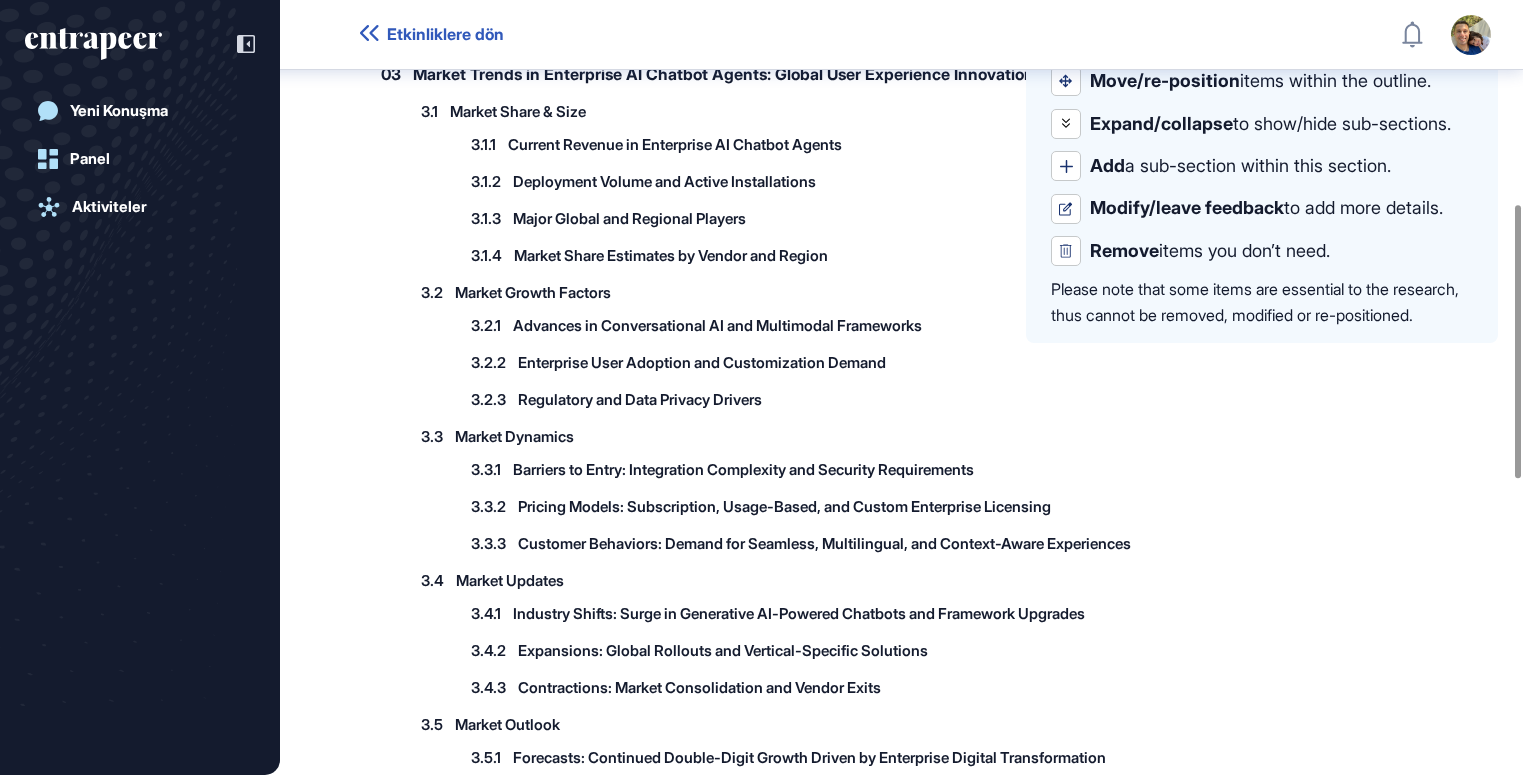 scroll, scrollTop: 585, scrollLeft: 0, axis: vertical 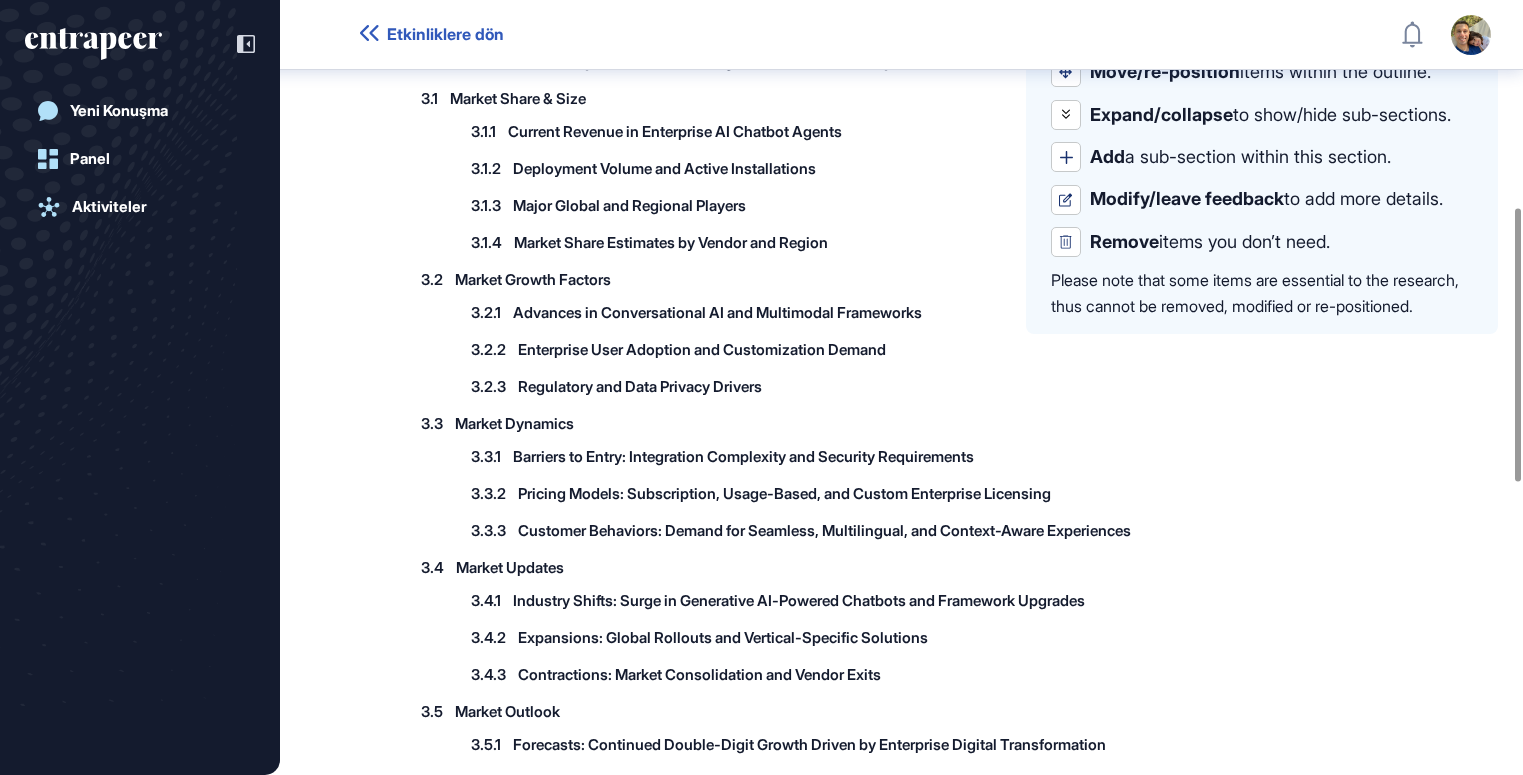 click on "Market Growth Factors" 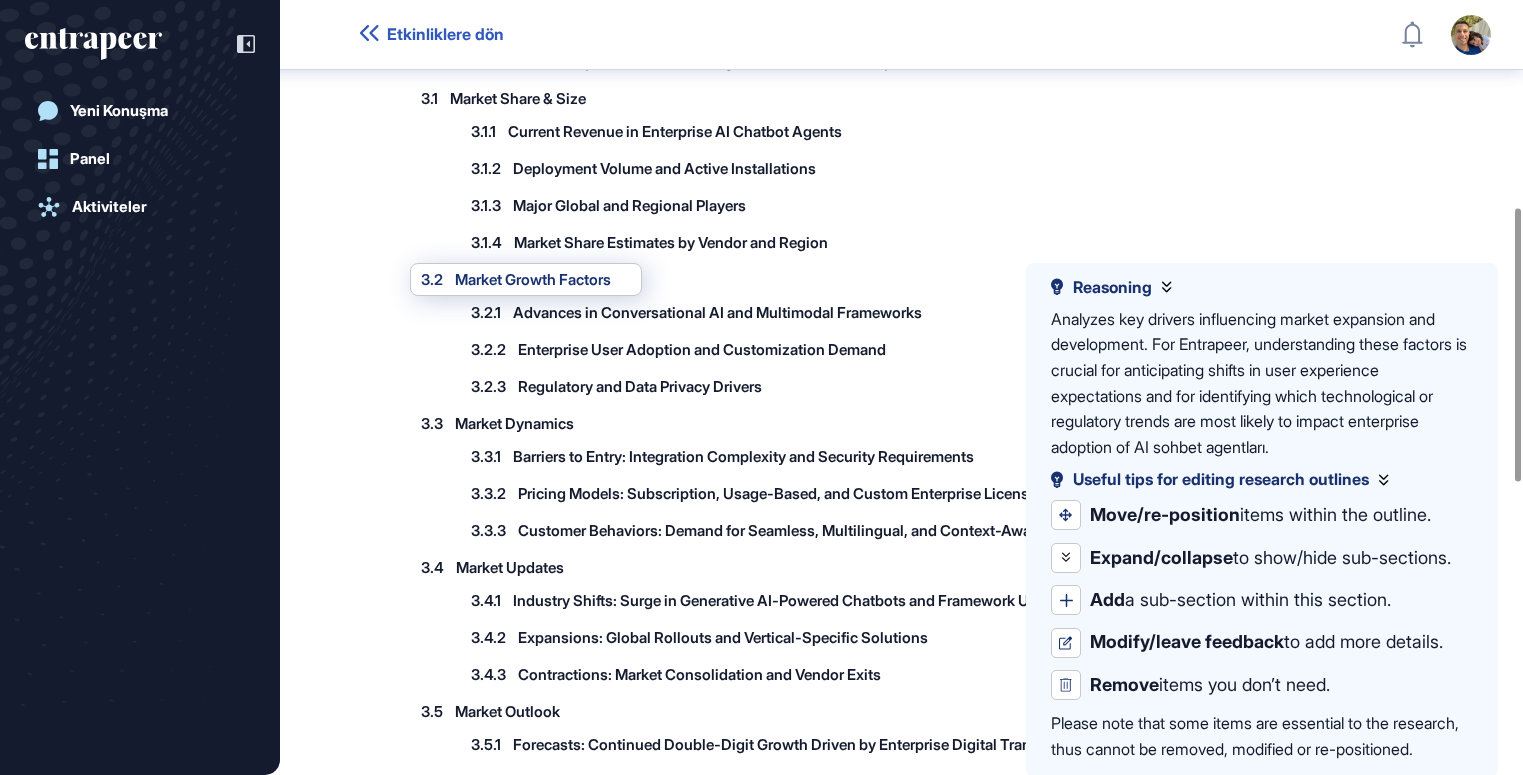 click on "Advances in Conversational AI and Multimodal Frameworks" 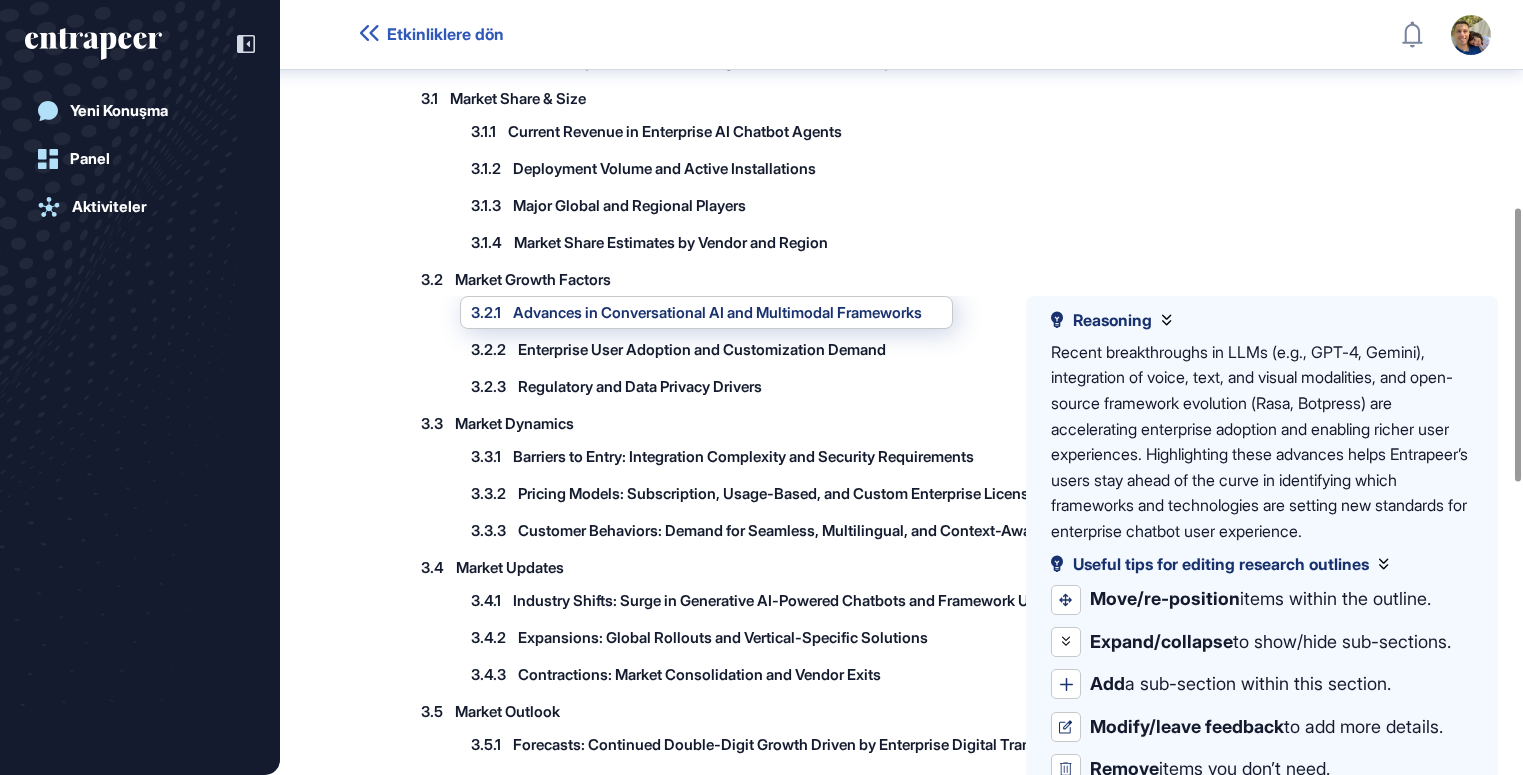 click on "3.2 Market Growth Factors" 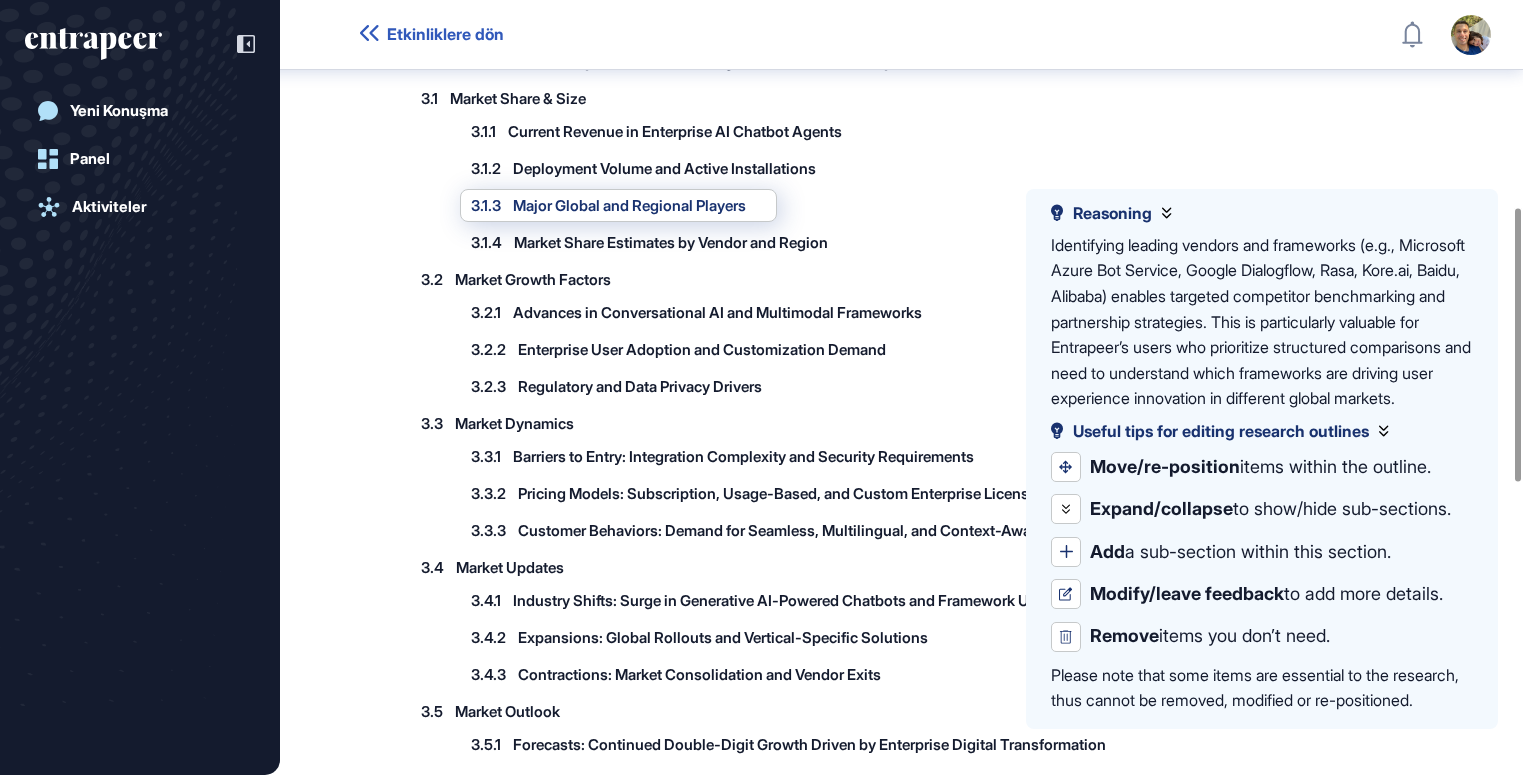 click on "3.1.3 Major Global and Regional Players" 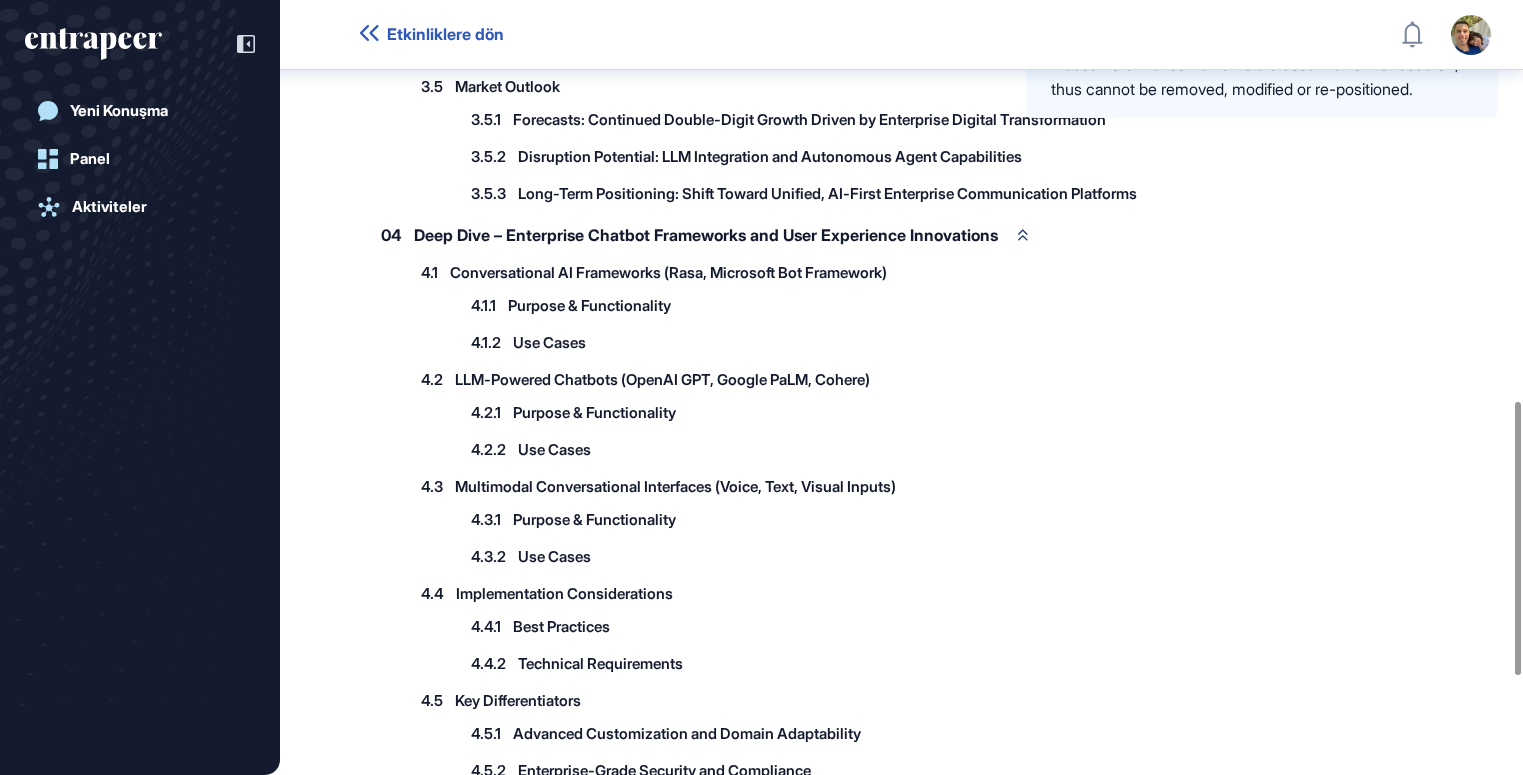 scroll, scrollTop: 847, scrollLeft: 0, axis: vertical 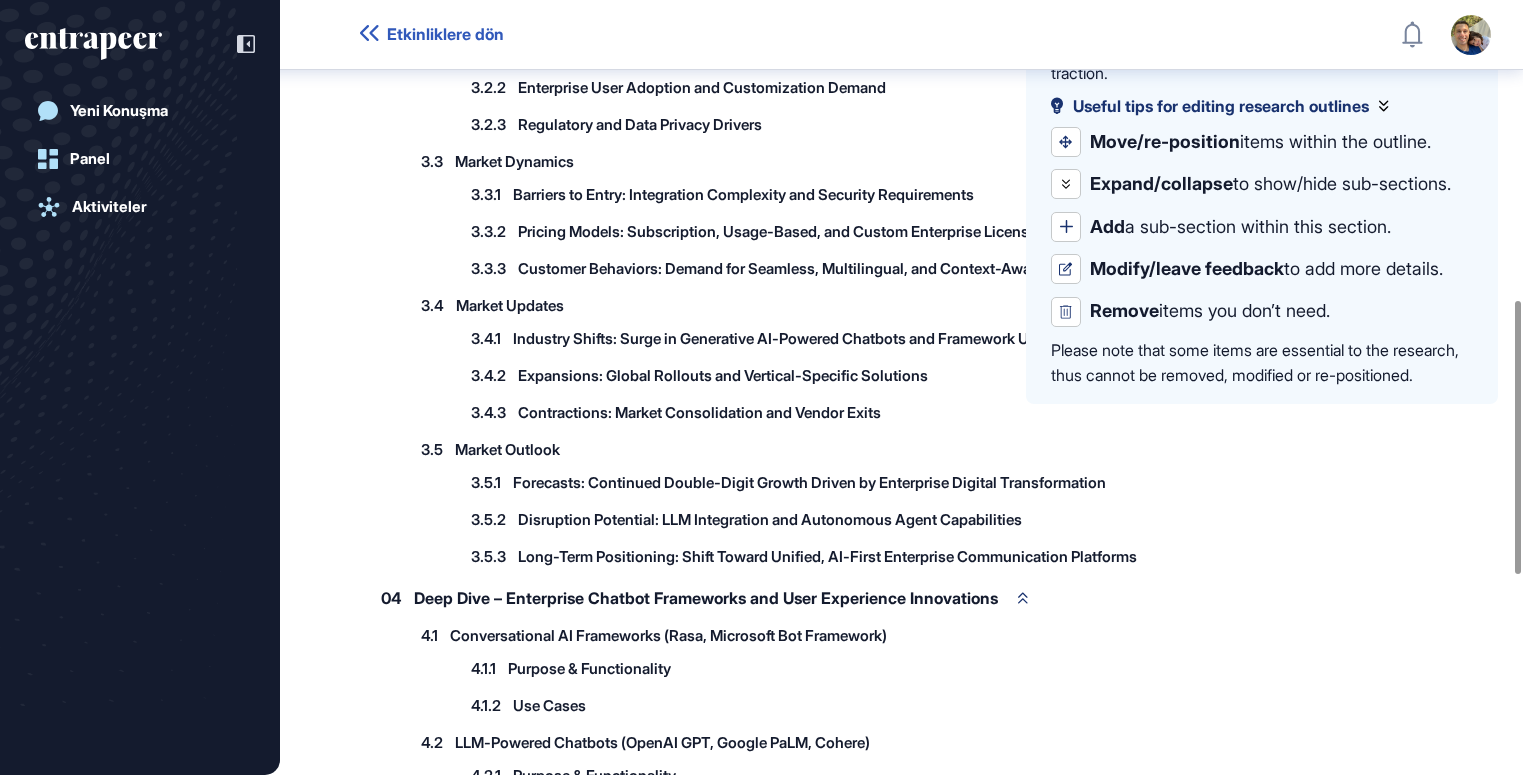 click on "Forecasts: Continued Double-Digit Growth Driven by Enterprise Digital Transformation" 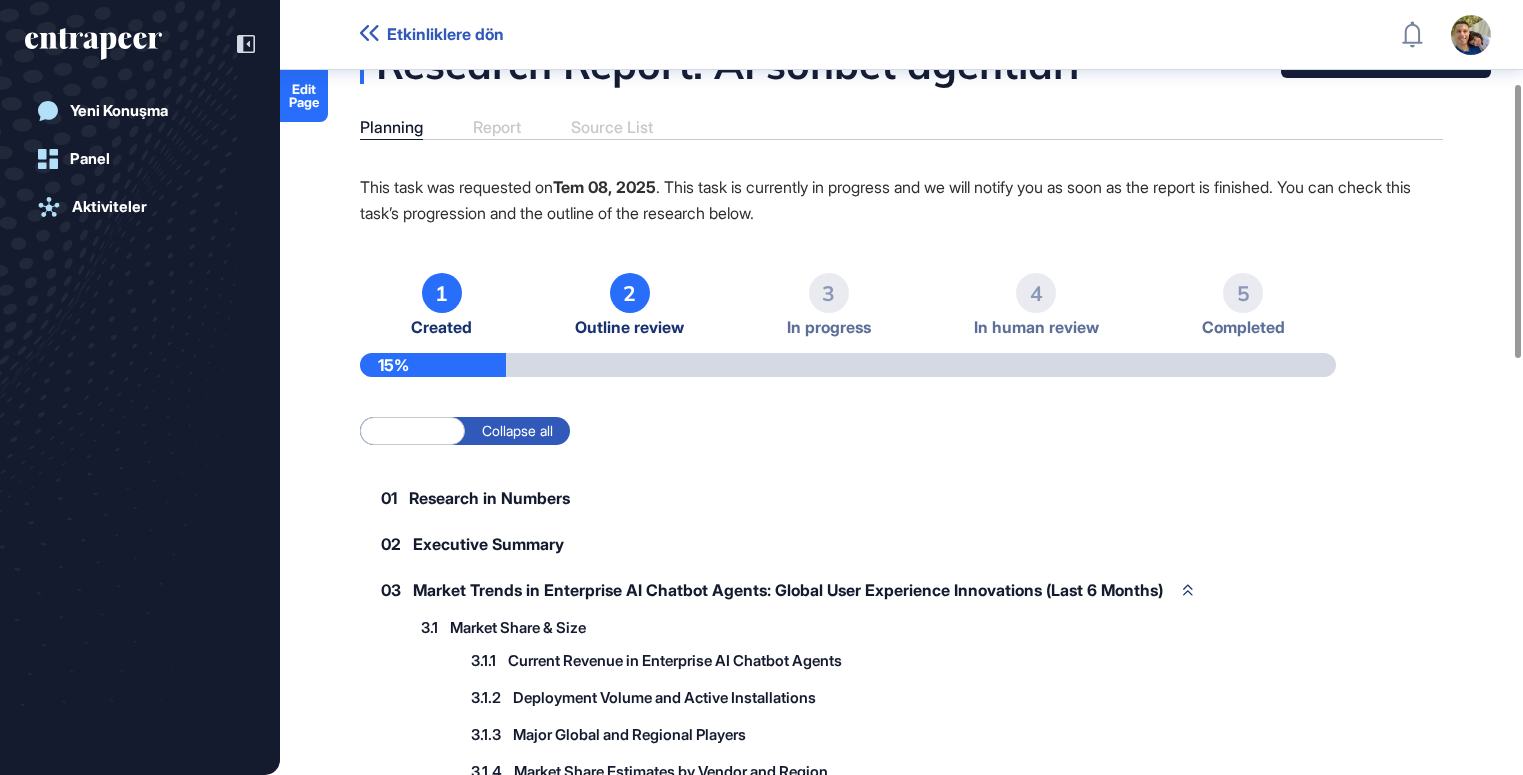 scroll, scrollTop: 0, scrollLeft: 0, axis: both 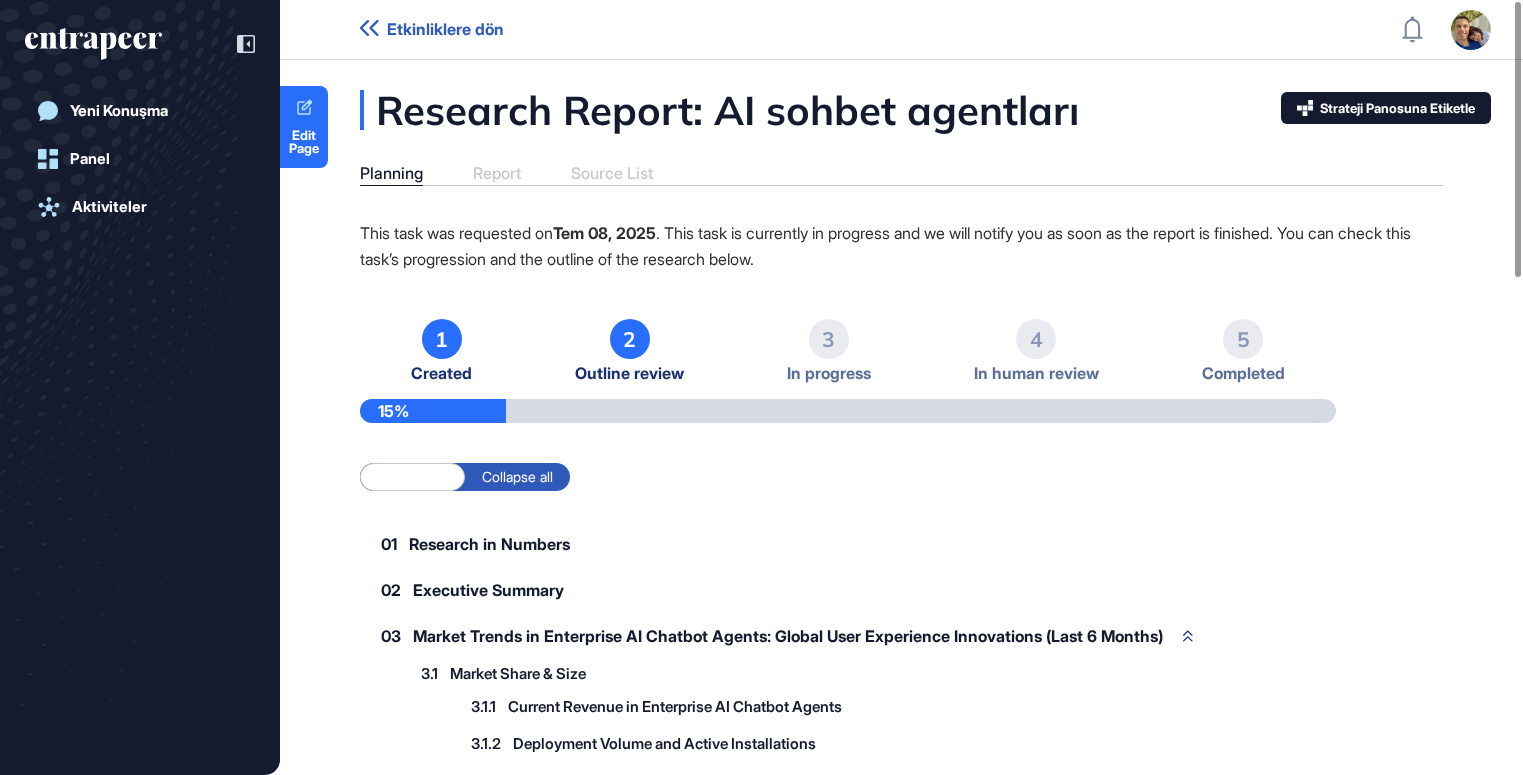 click on "Expand all" at bounding box center (412, 477) 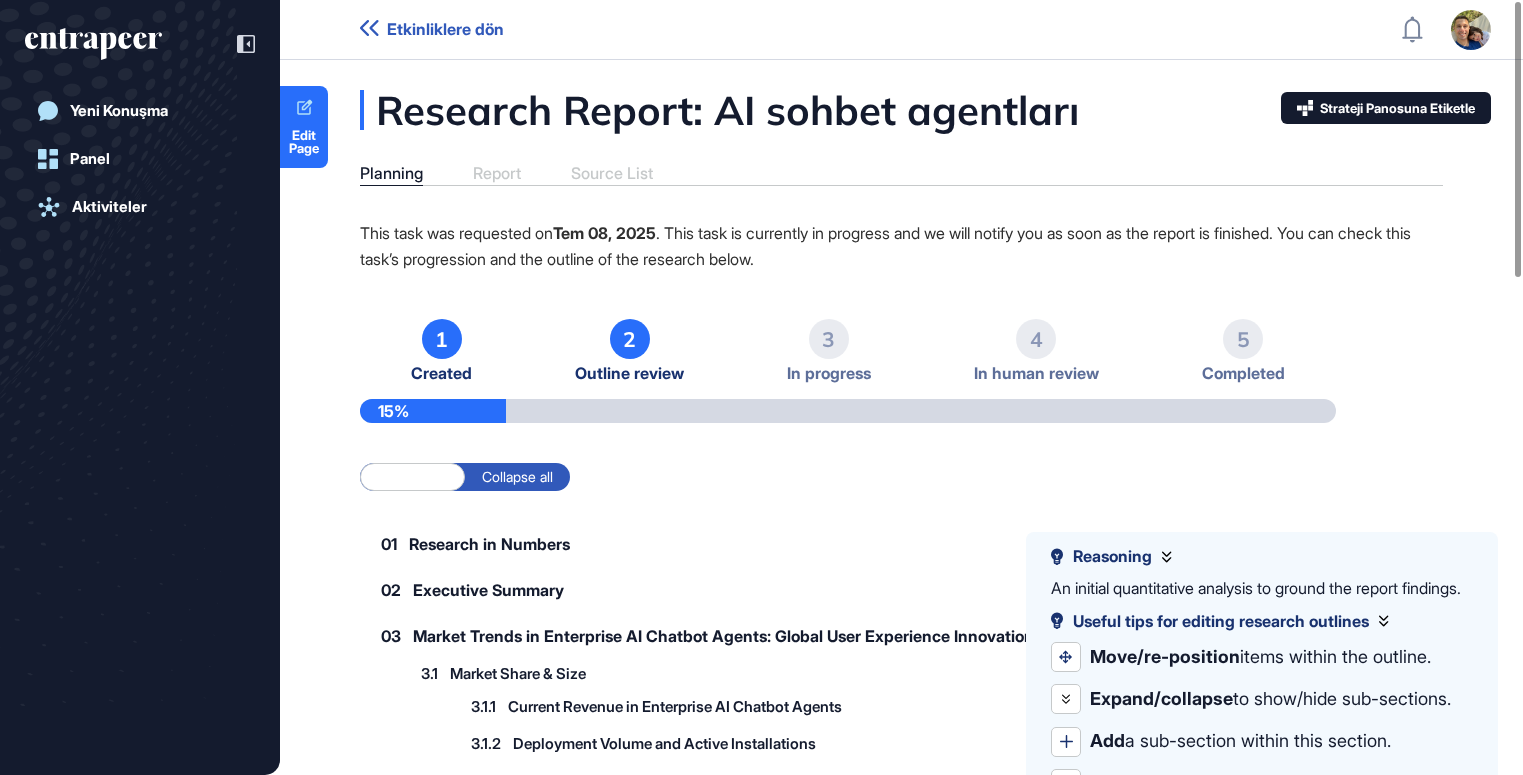 click on "Planning Report Source List" 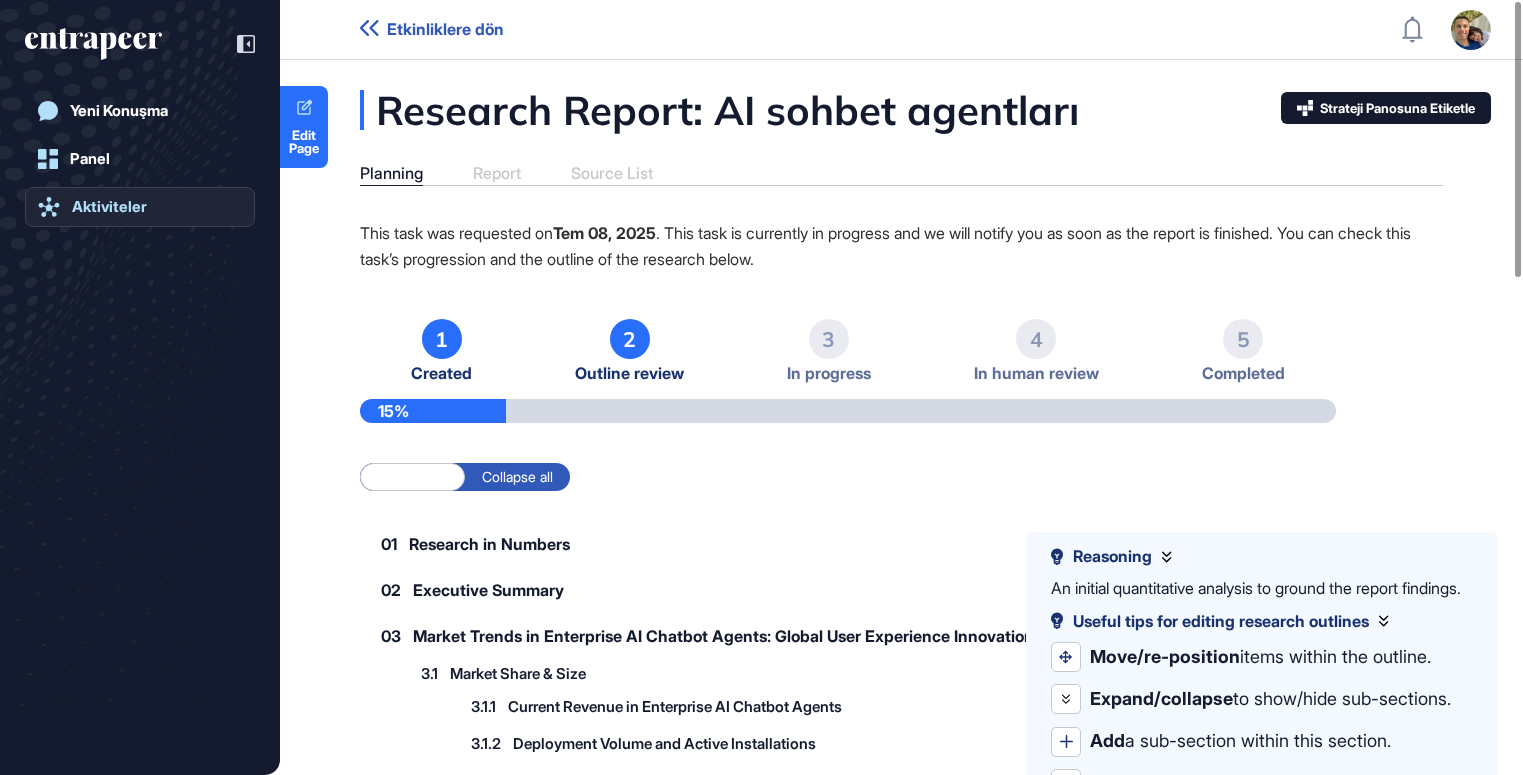 click on "Aktiviteler" at bounding box center [109, 207] 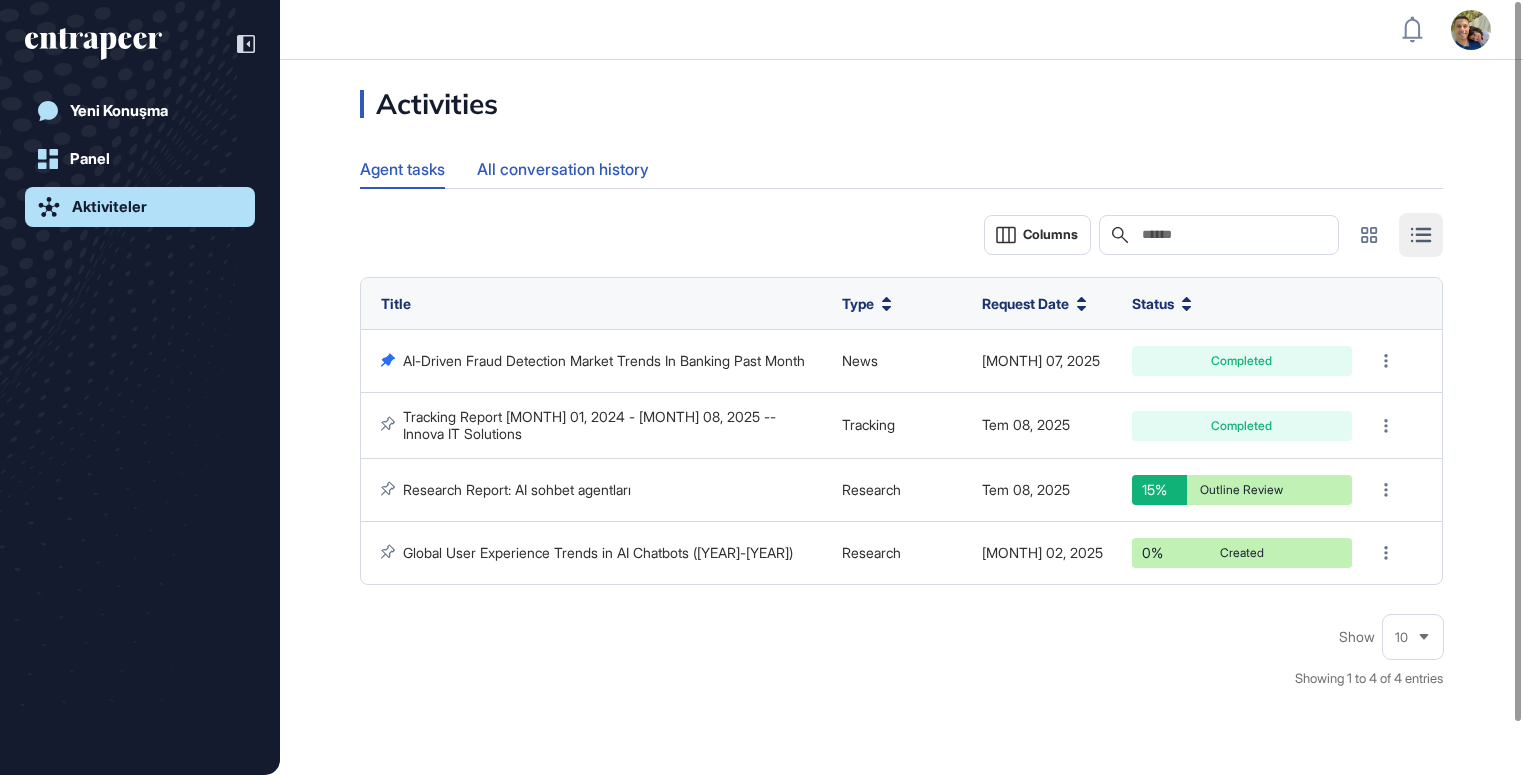 click on "All conversation history" at bounding box center [563, 169] 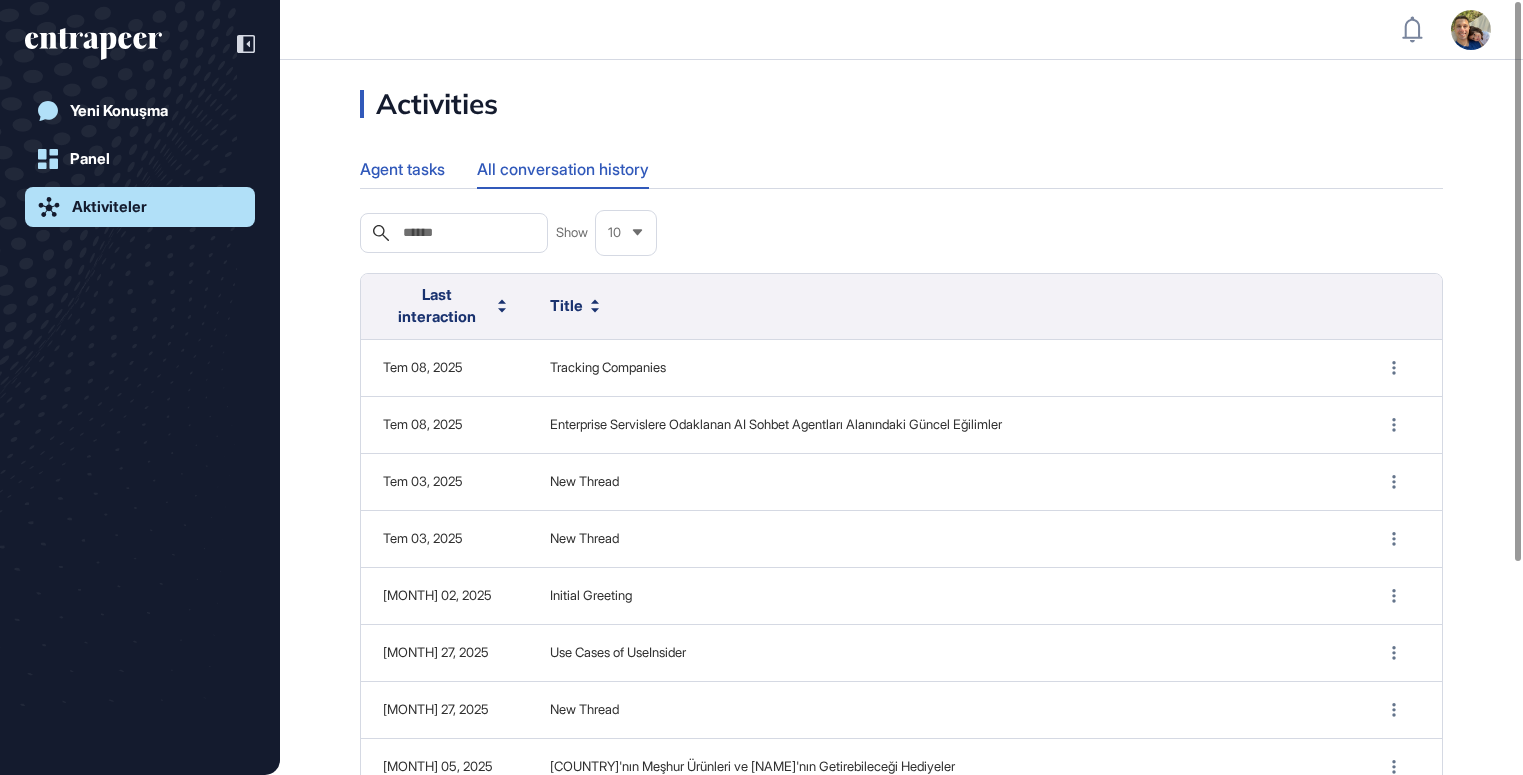 click on "Agent tasks" at bounding box center (402, 169) 